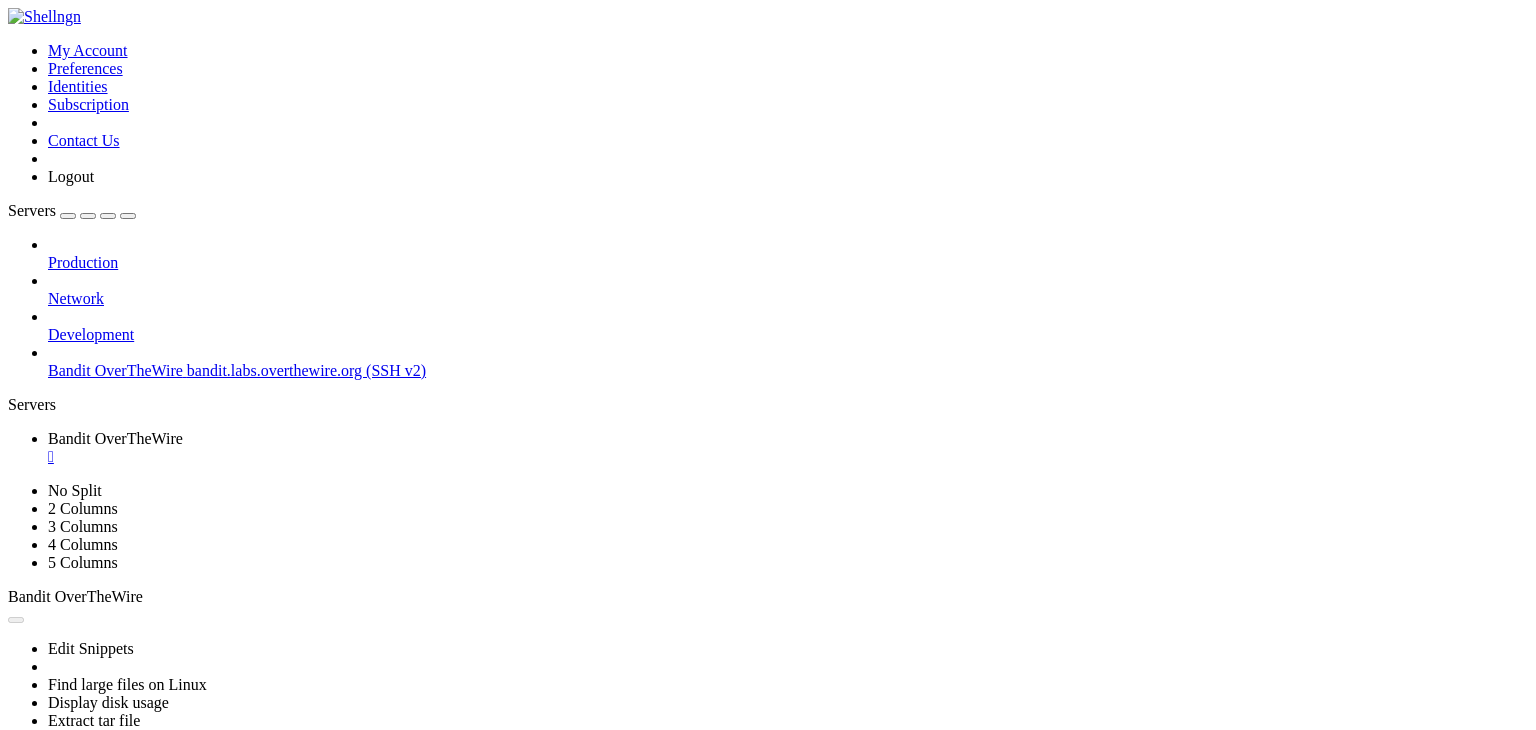 scroll, scrollTop: 0, scrollLeft: 0, axis: both 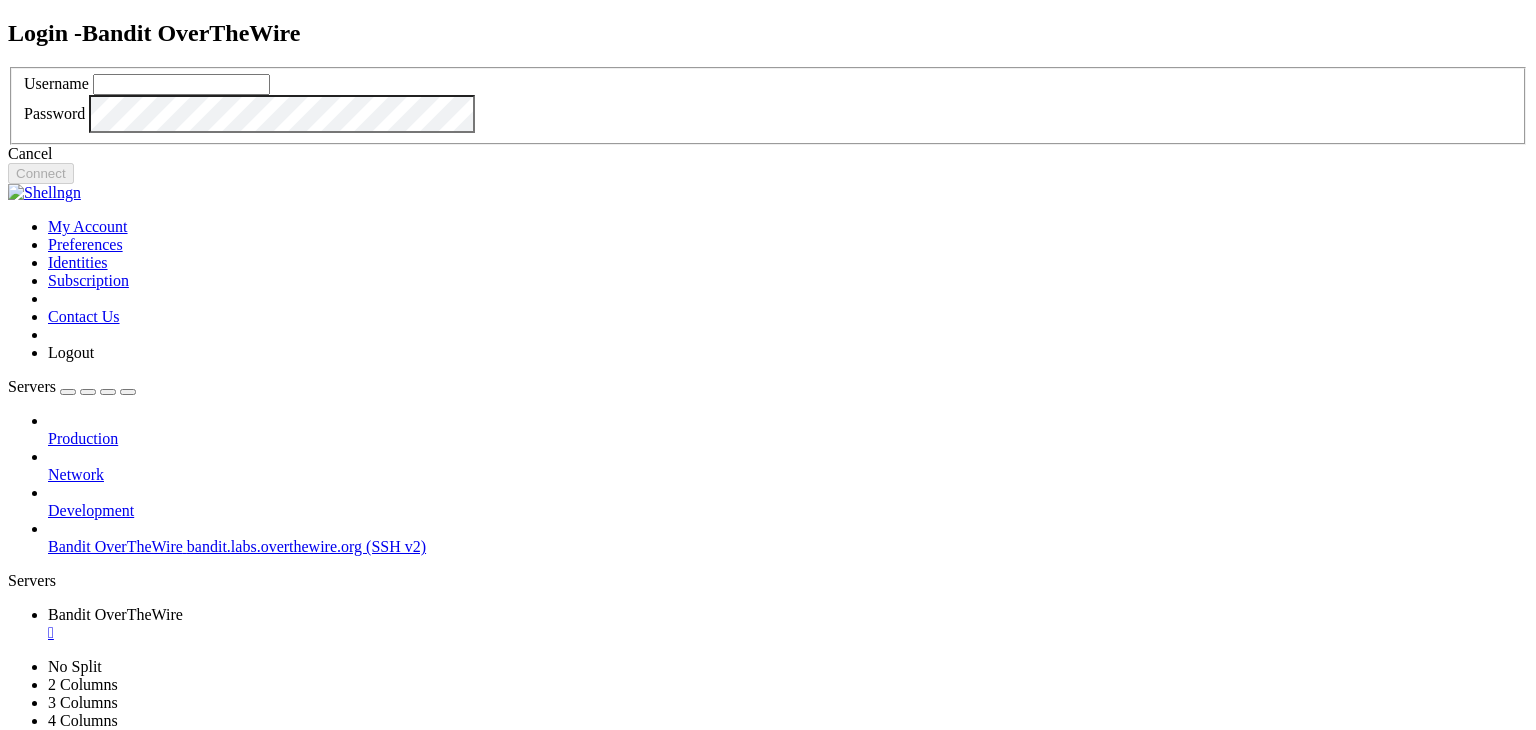 click at bounding box center [181, 84] 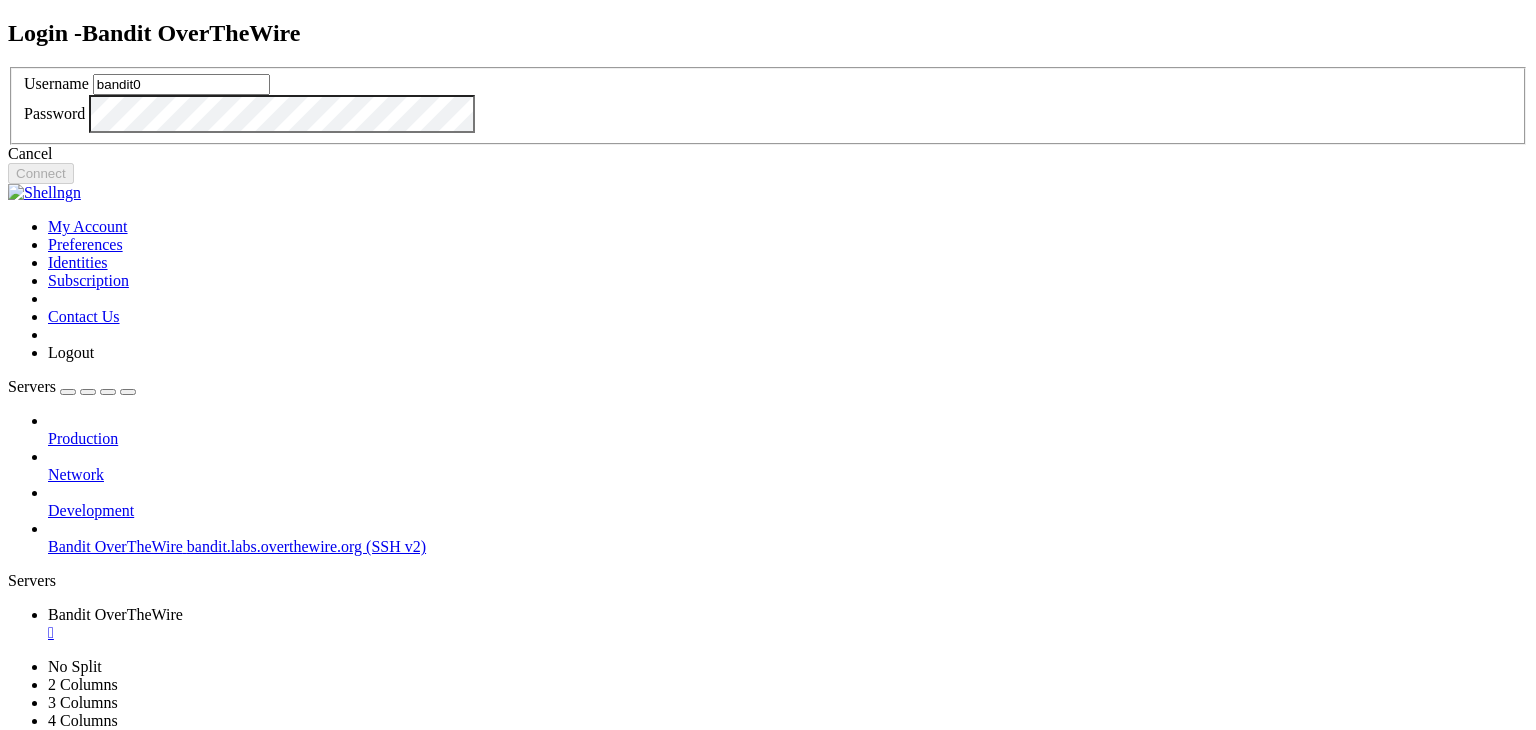 type on "bandit0" 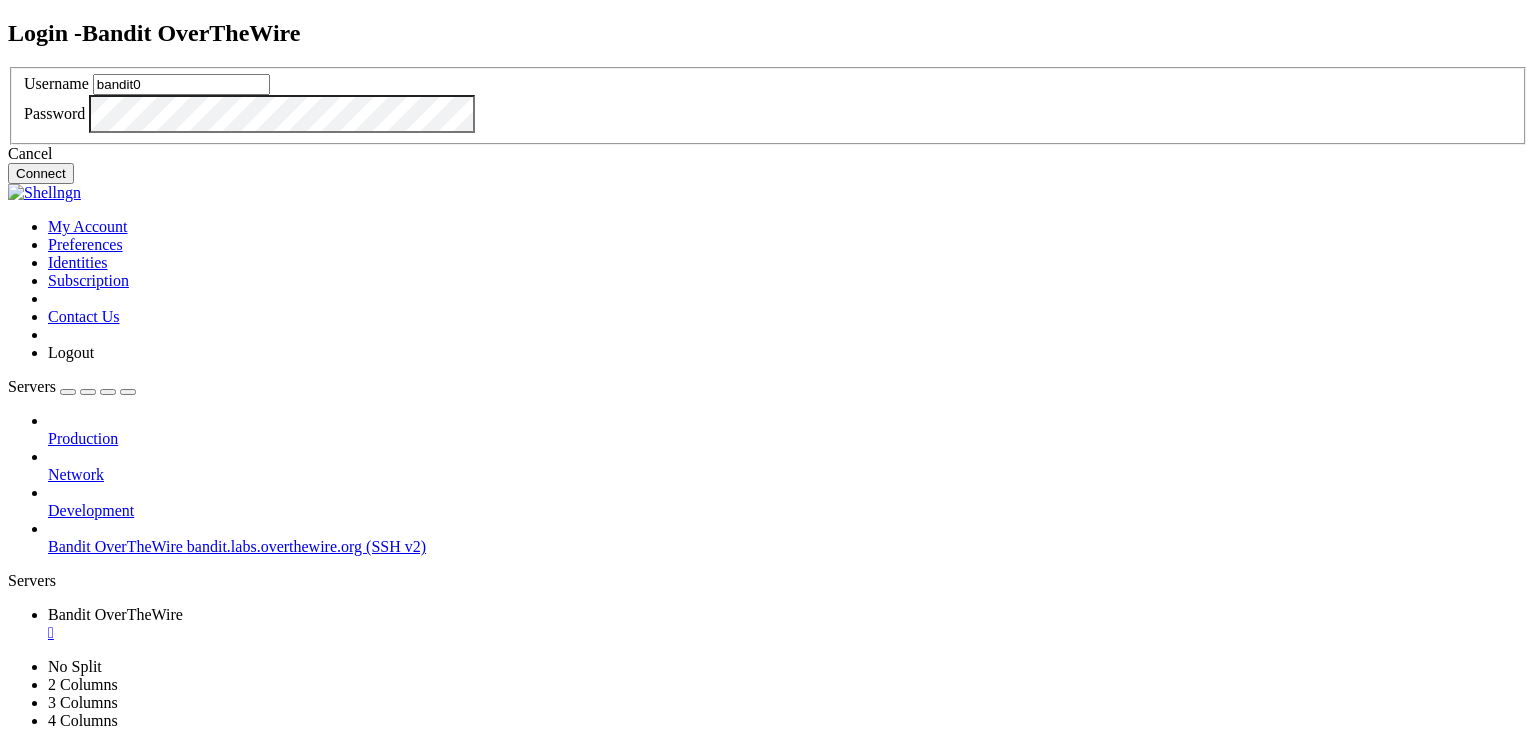 click on "Connect" at bounding box center (41, 173) 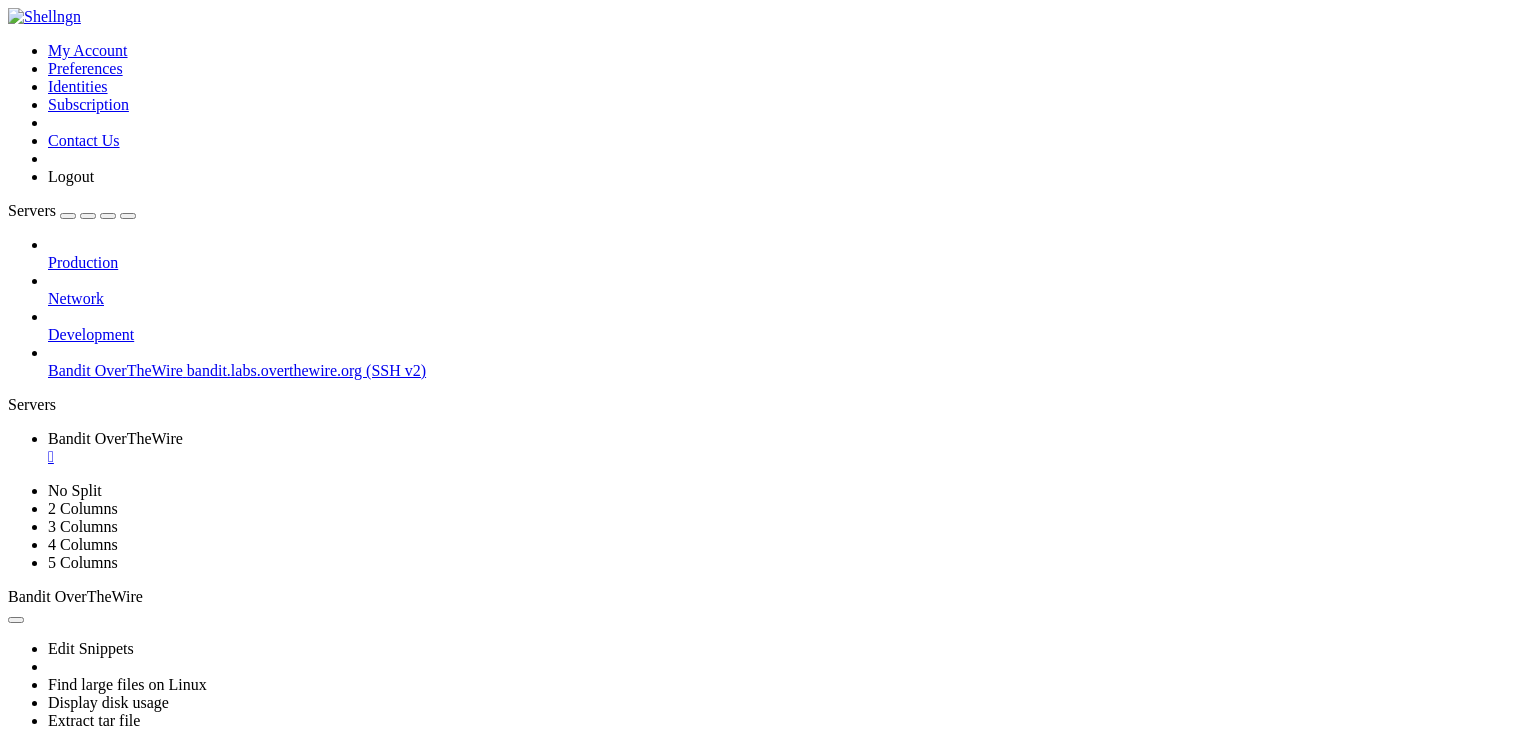 scroll, scrollTop: 4250, scrollLeft: 0, axis: vertical 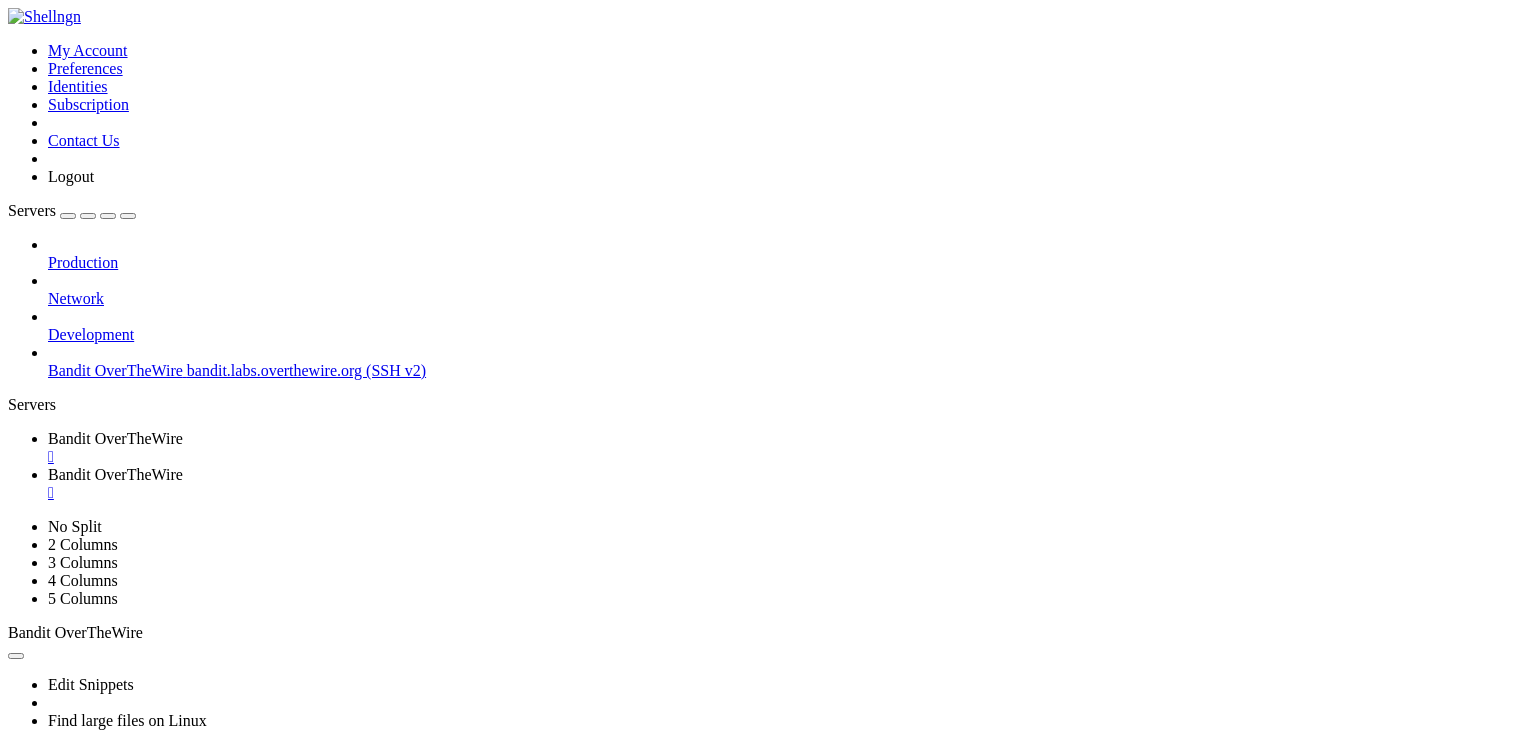 click on "" at bounding box center (788, 493) 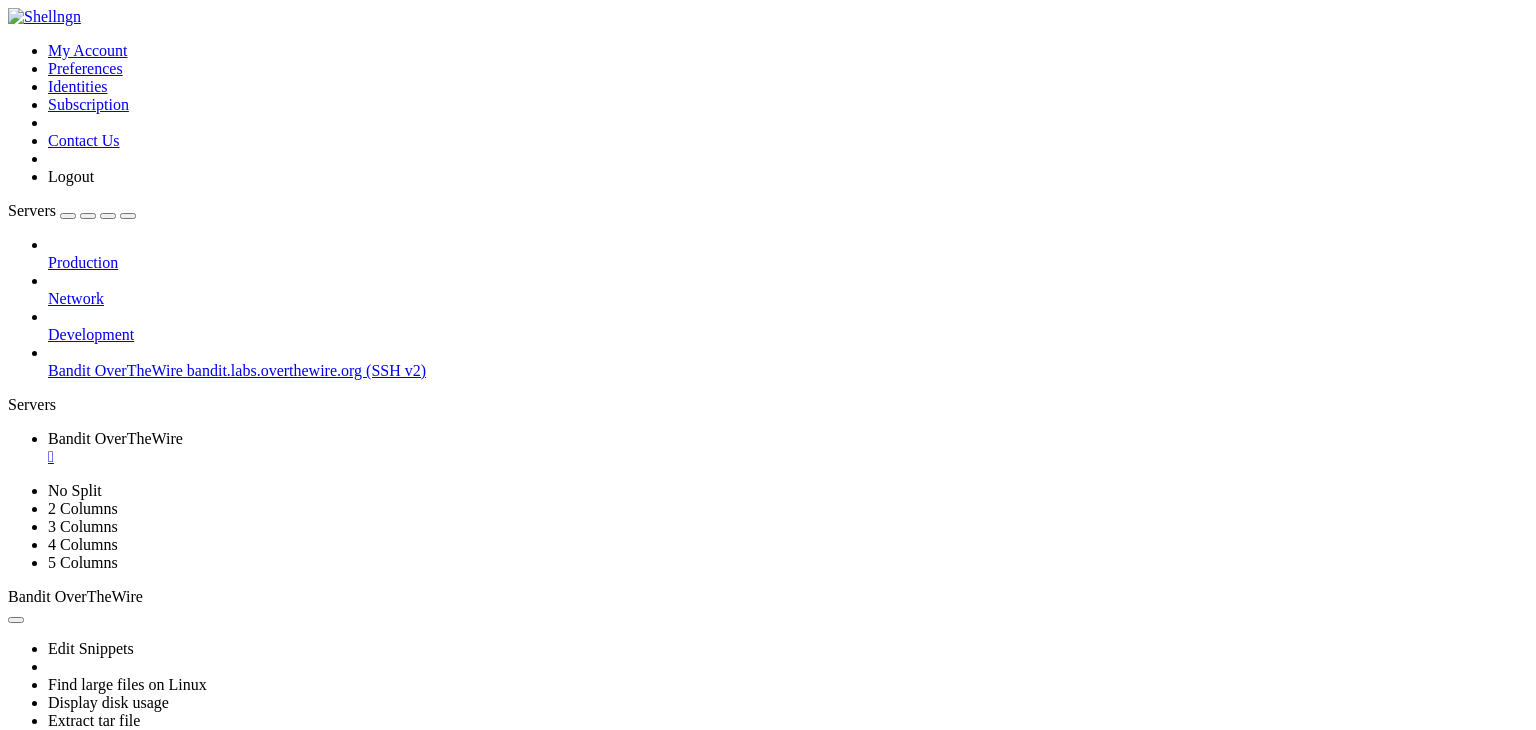 click on "" at bounding box center [788, 457] 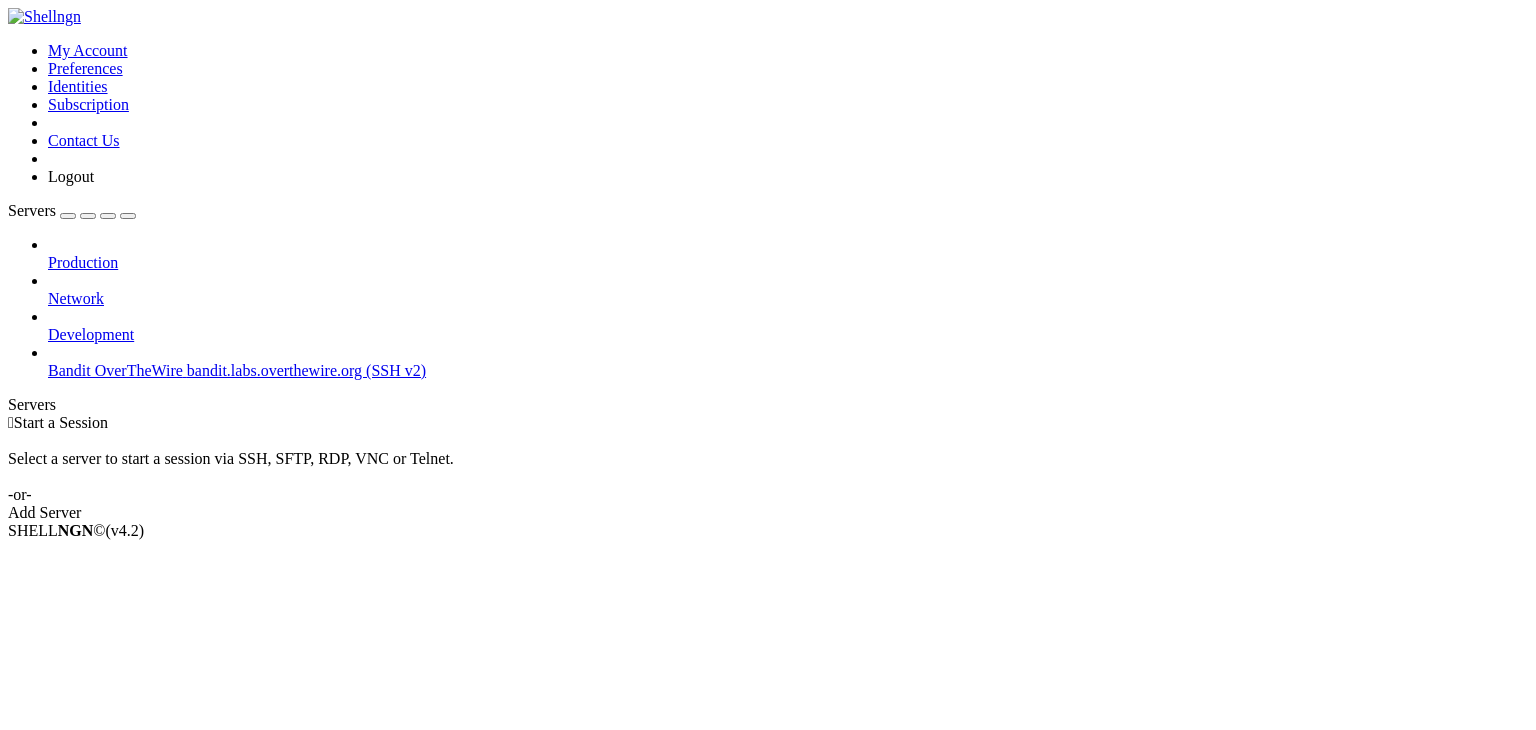 click on "Bandit OverTheWire" at bounding box center (115, 370) 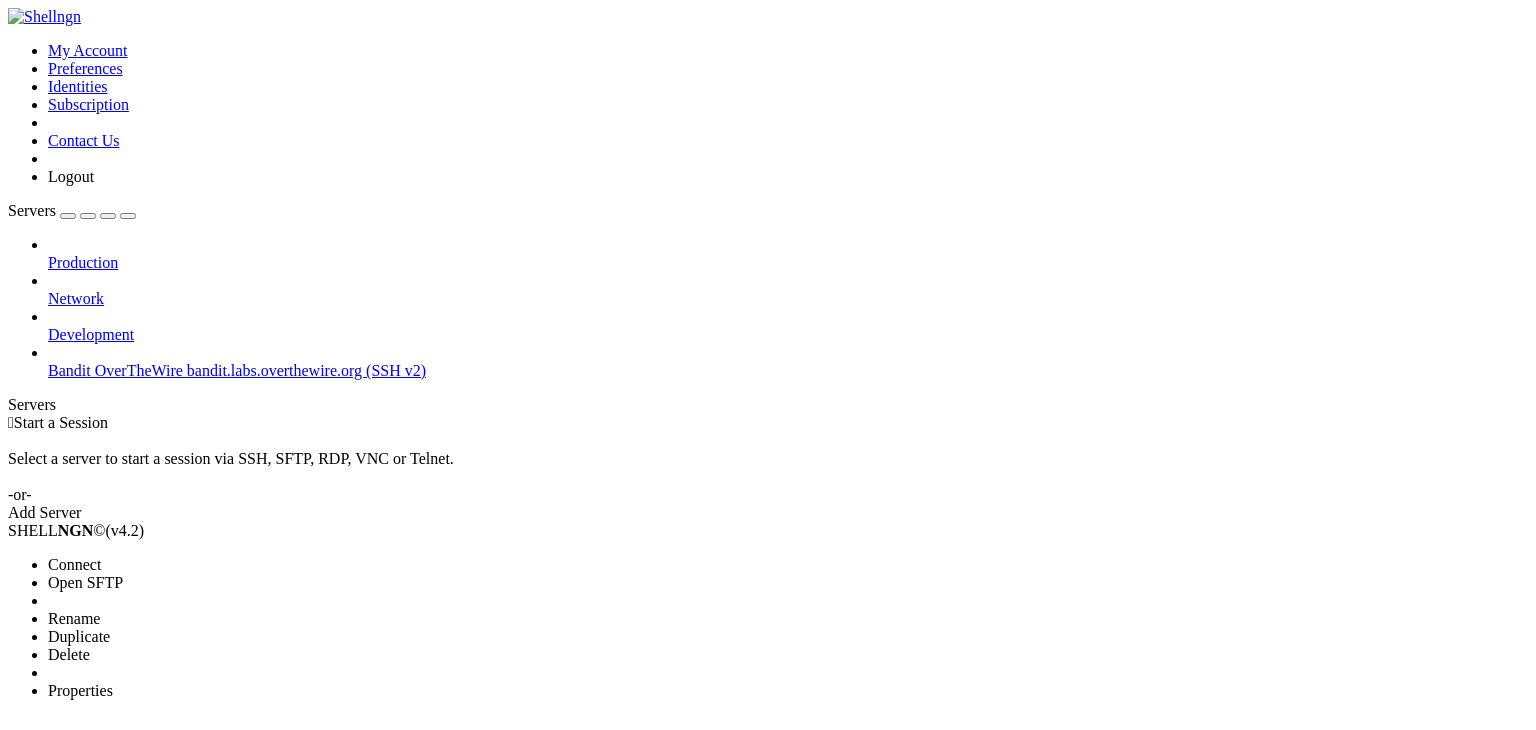 click on "Connect" at bounding box center [74, 564] 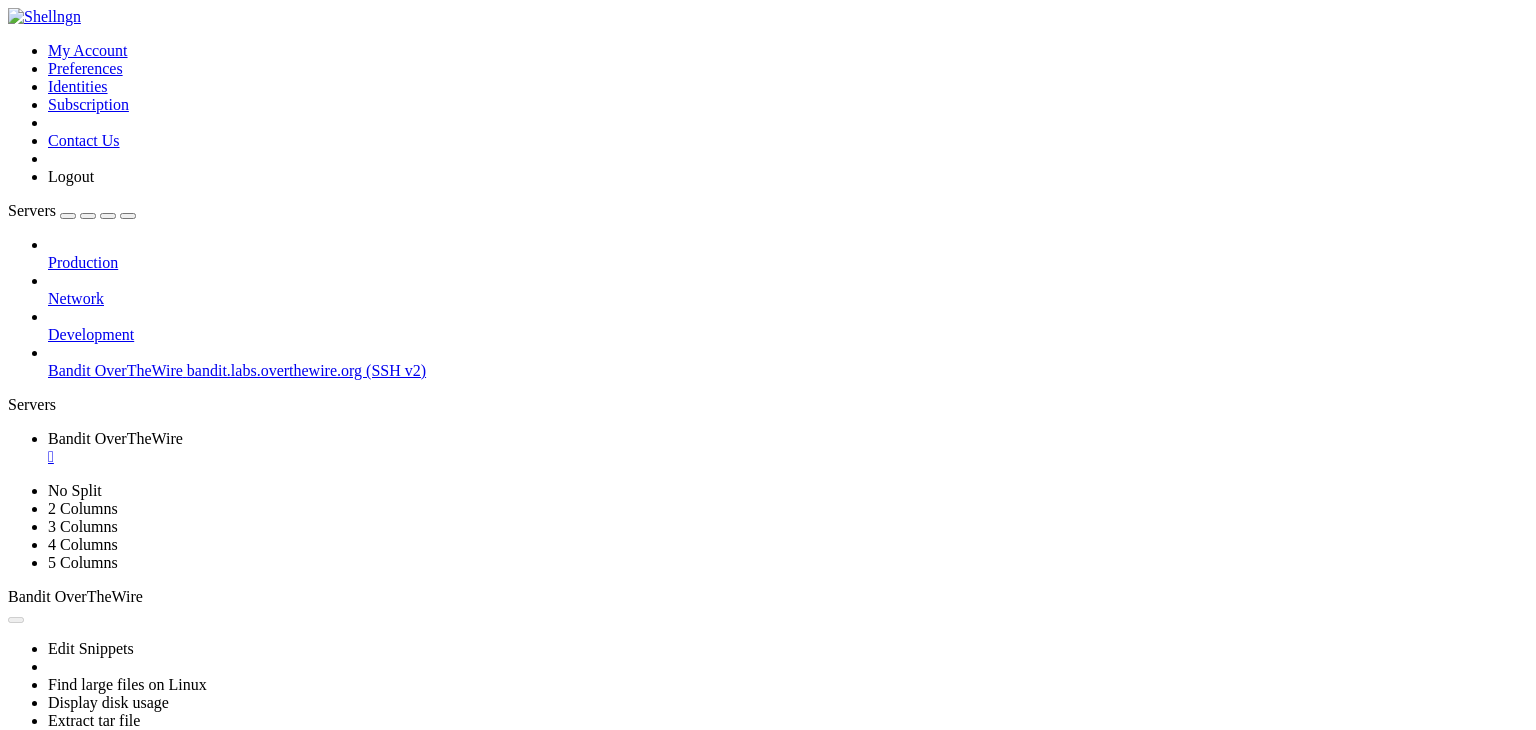 scroll, scrollTop: 0, scrollLeft: 0, axis: both 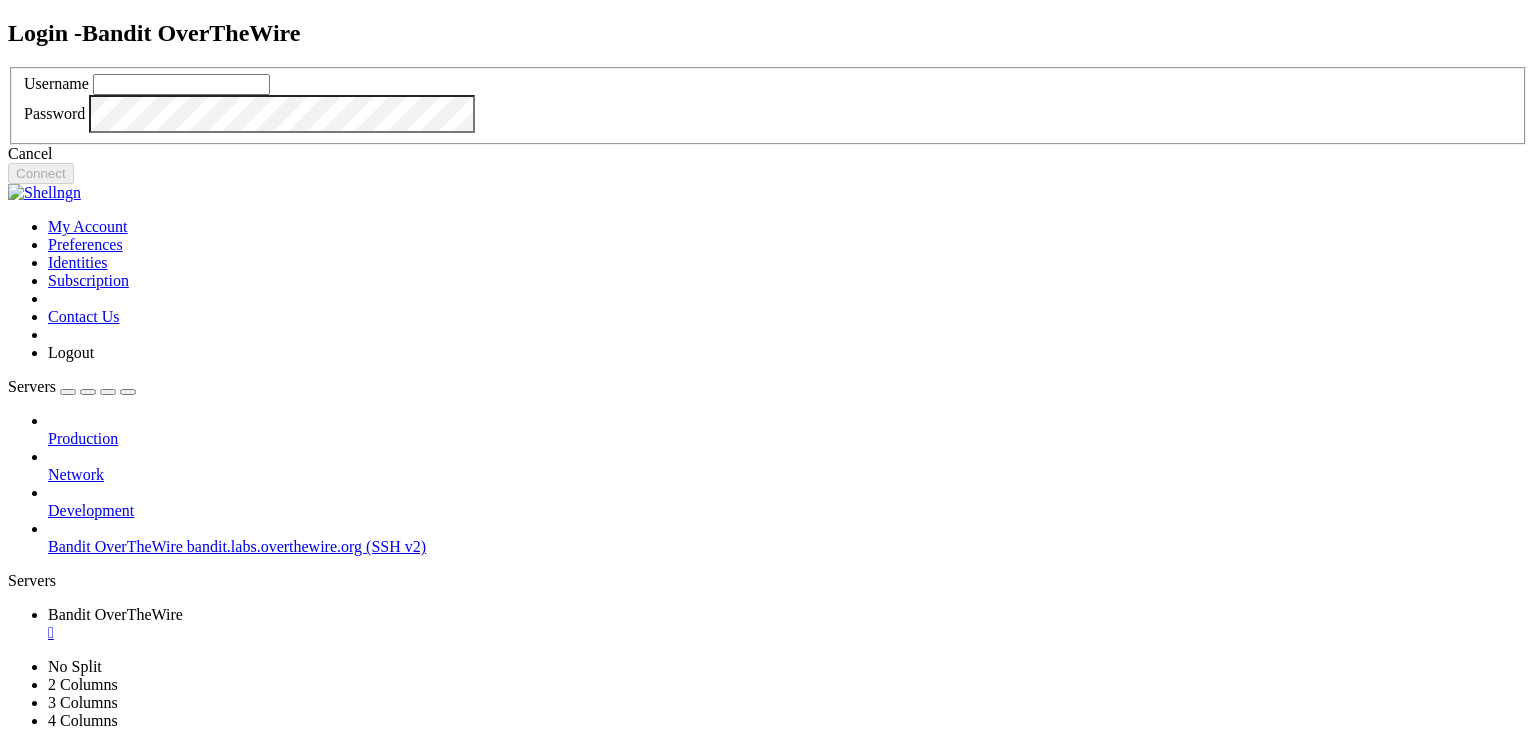 click at bounding box center (181, 84) 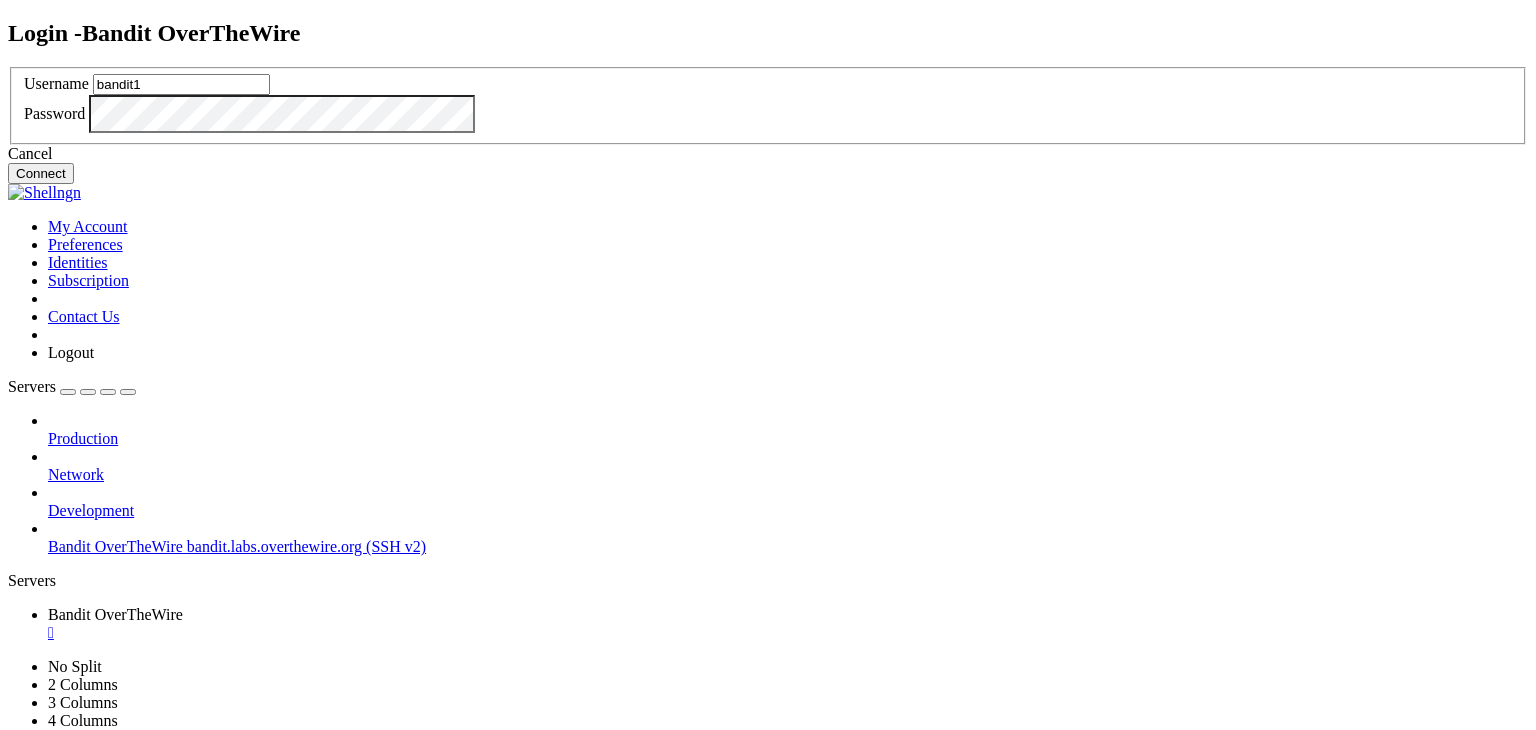click on "bandit1" at bounding box center [181, 84] 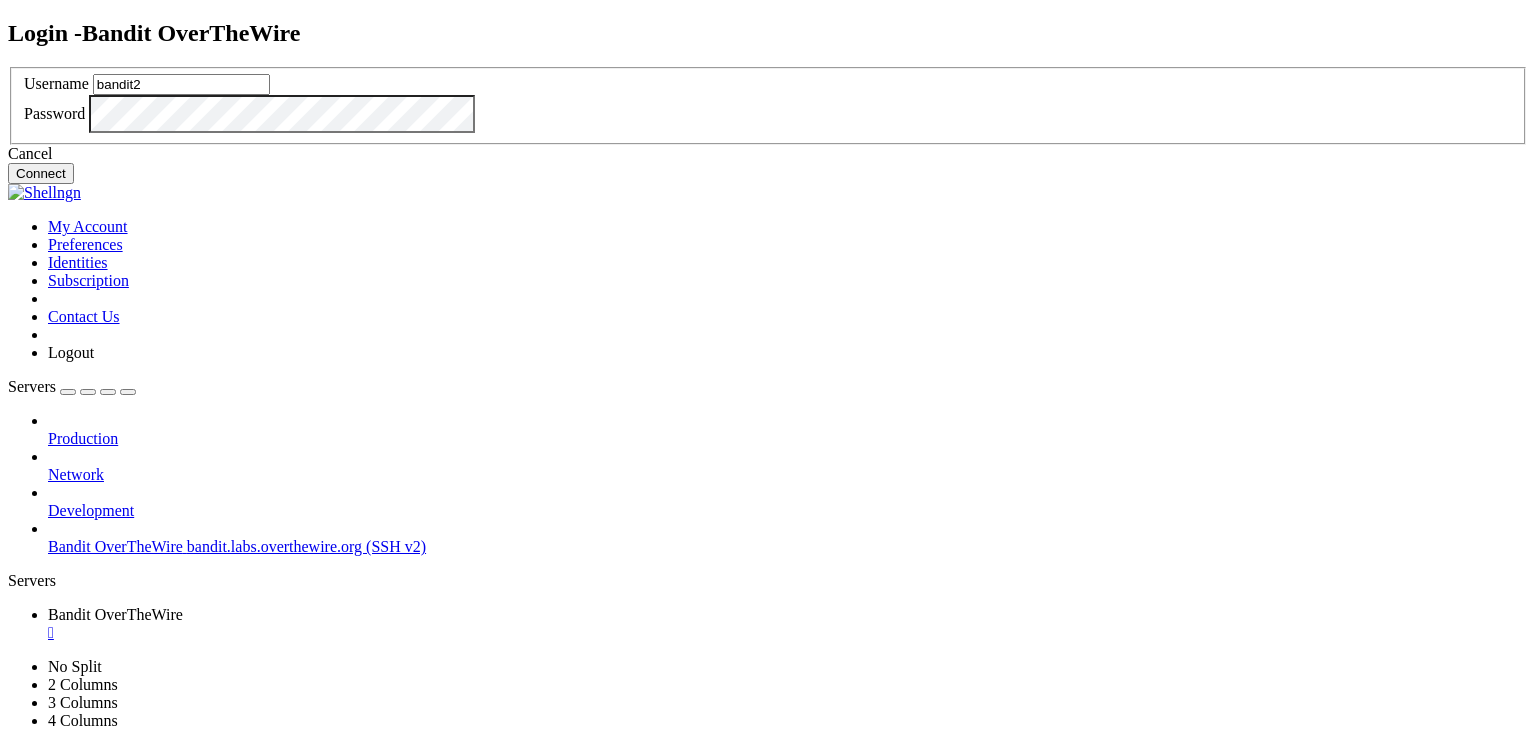 type on "bandit2" 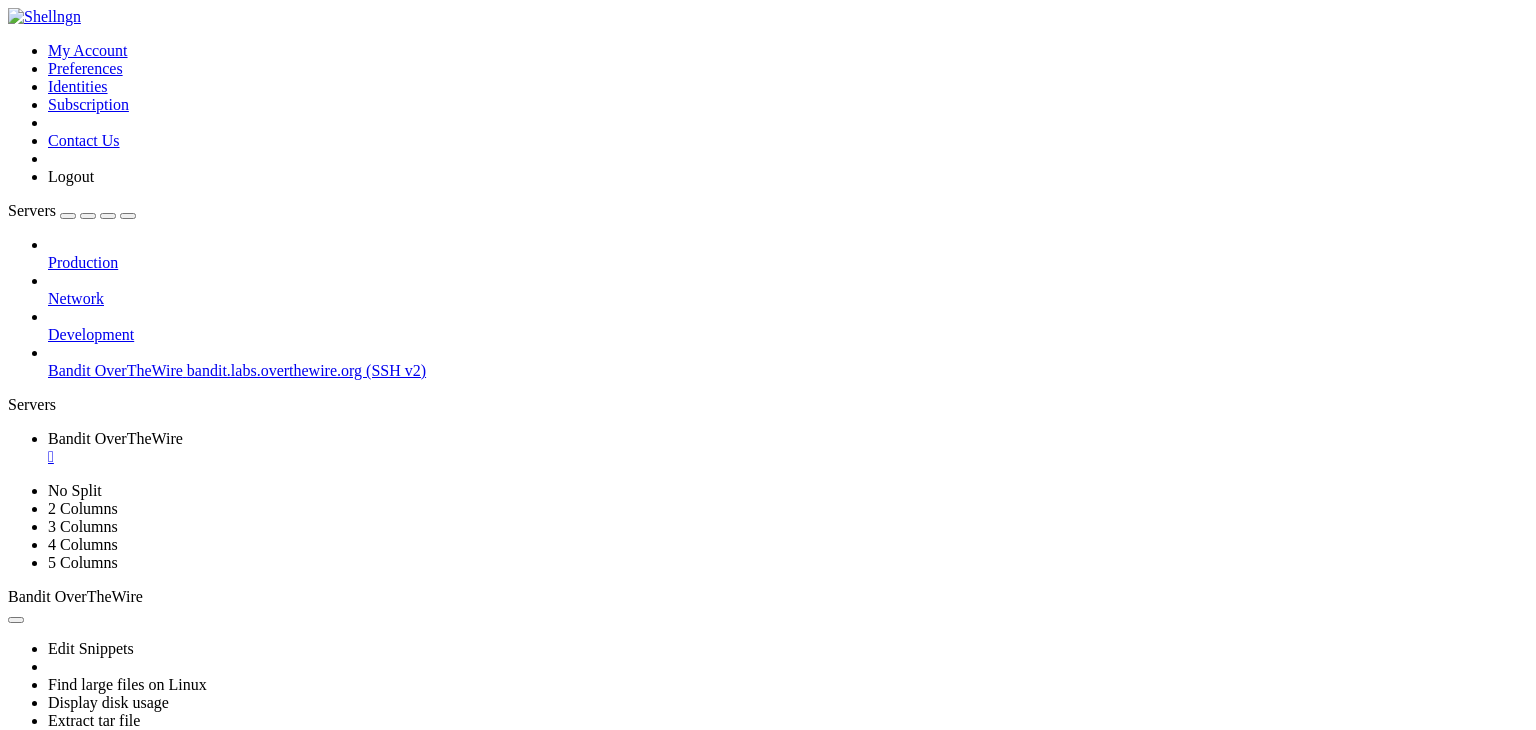 click on "" at bounding box center (788, 457) 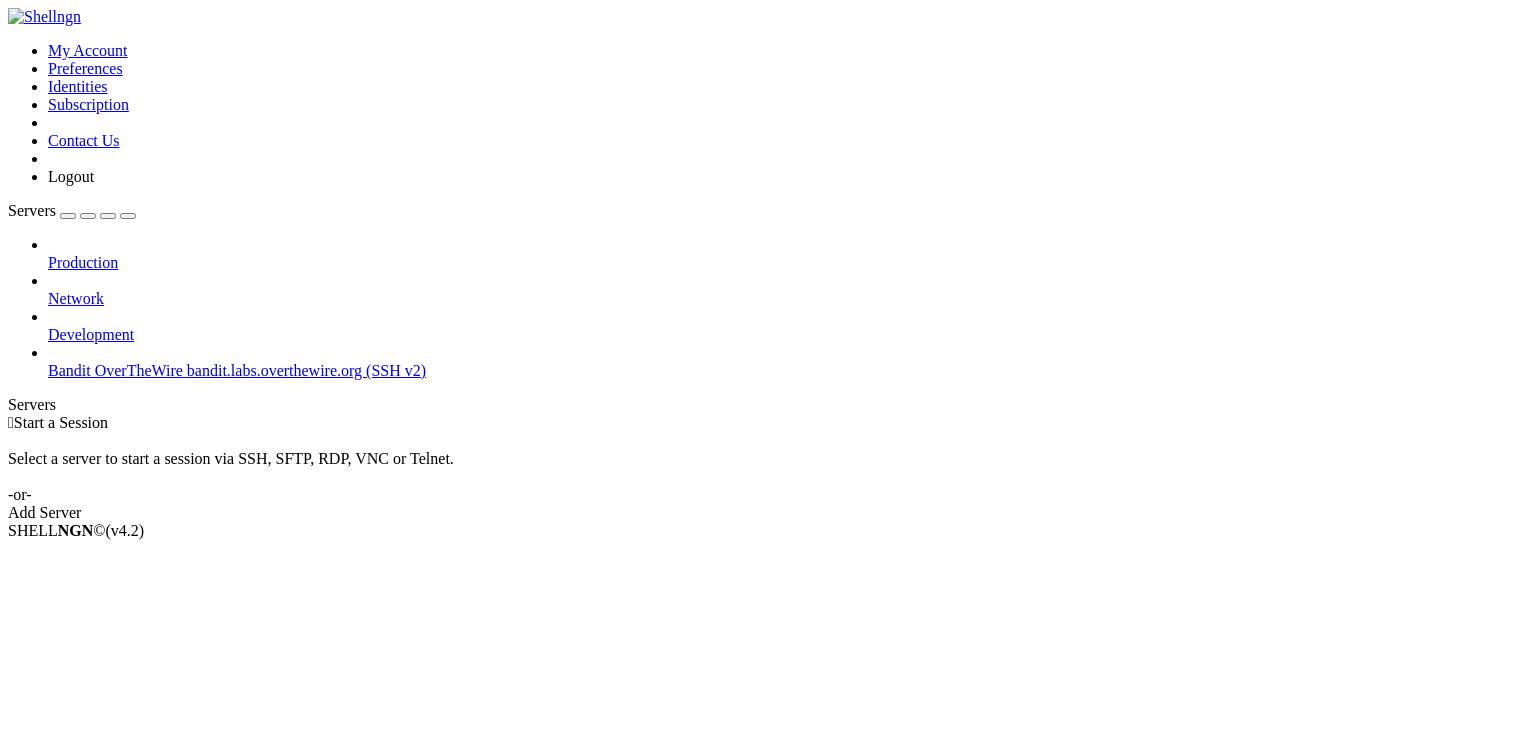 click at bounding box center (48, 362) 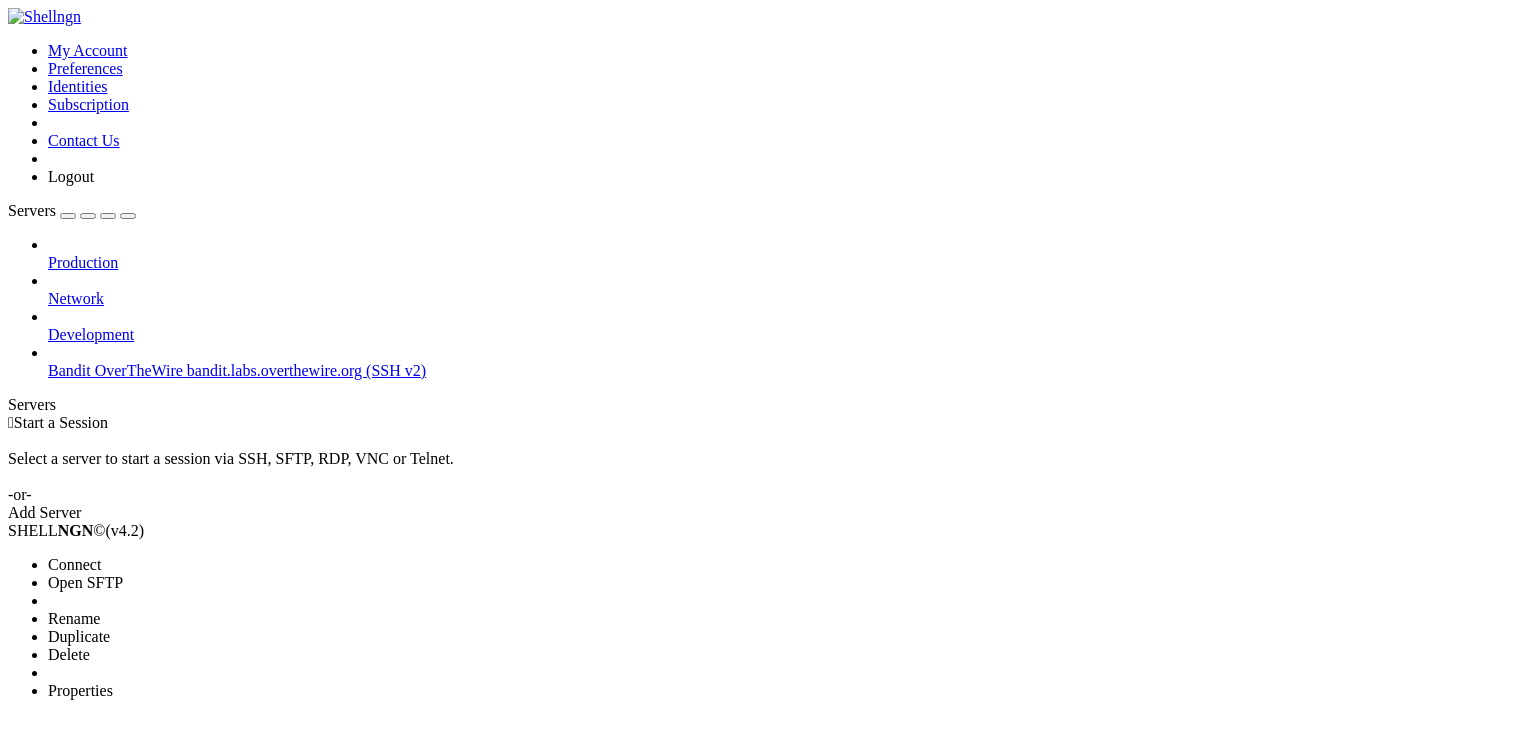 click on "Connect" at bounding box center [139, 565] 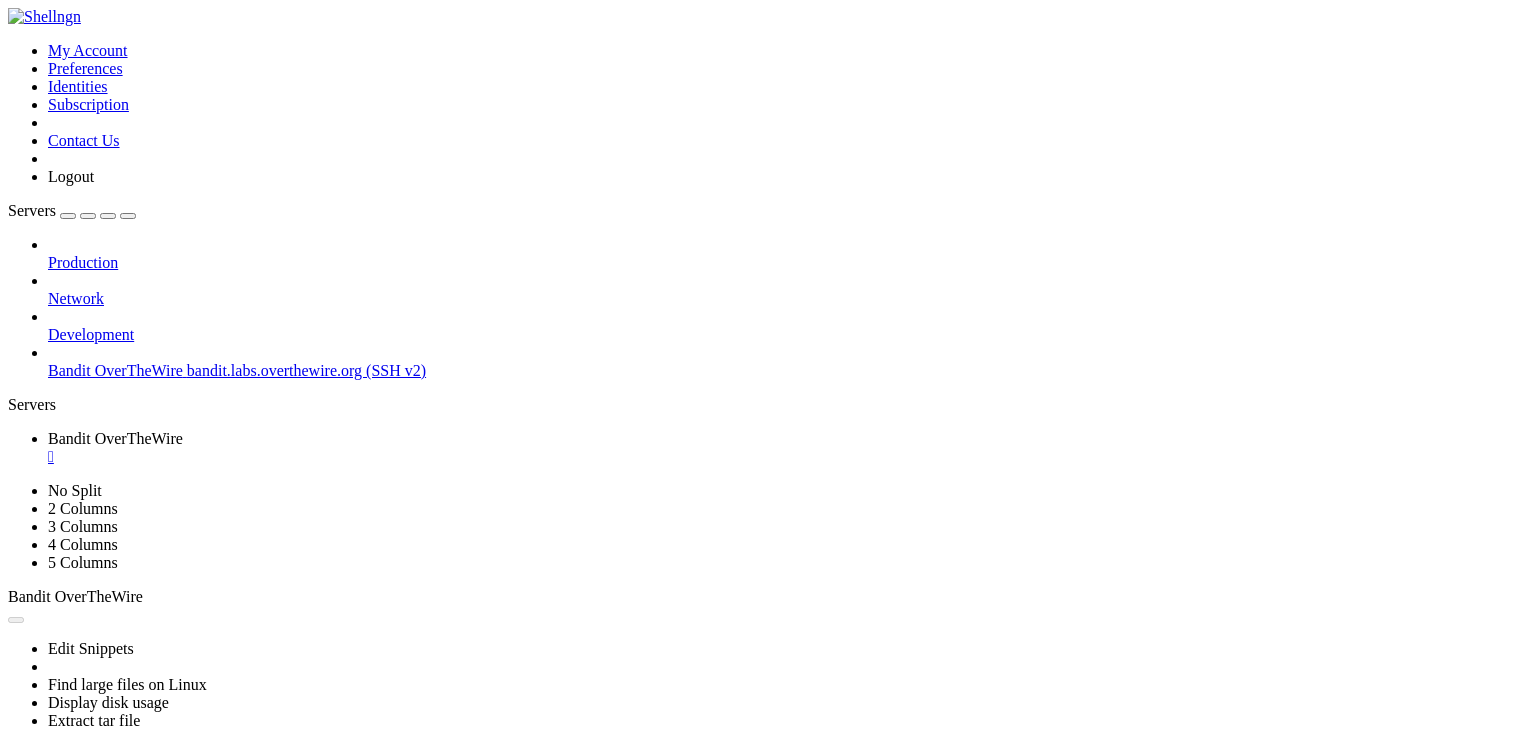 scroll, scrollTop: 0, scrollLeft: 0, axis: both 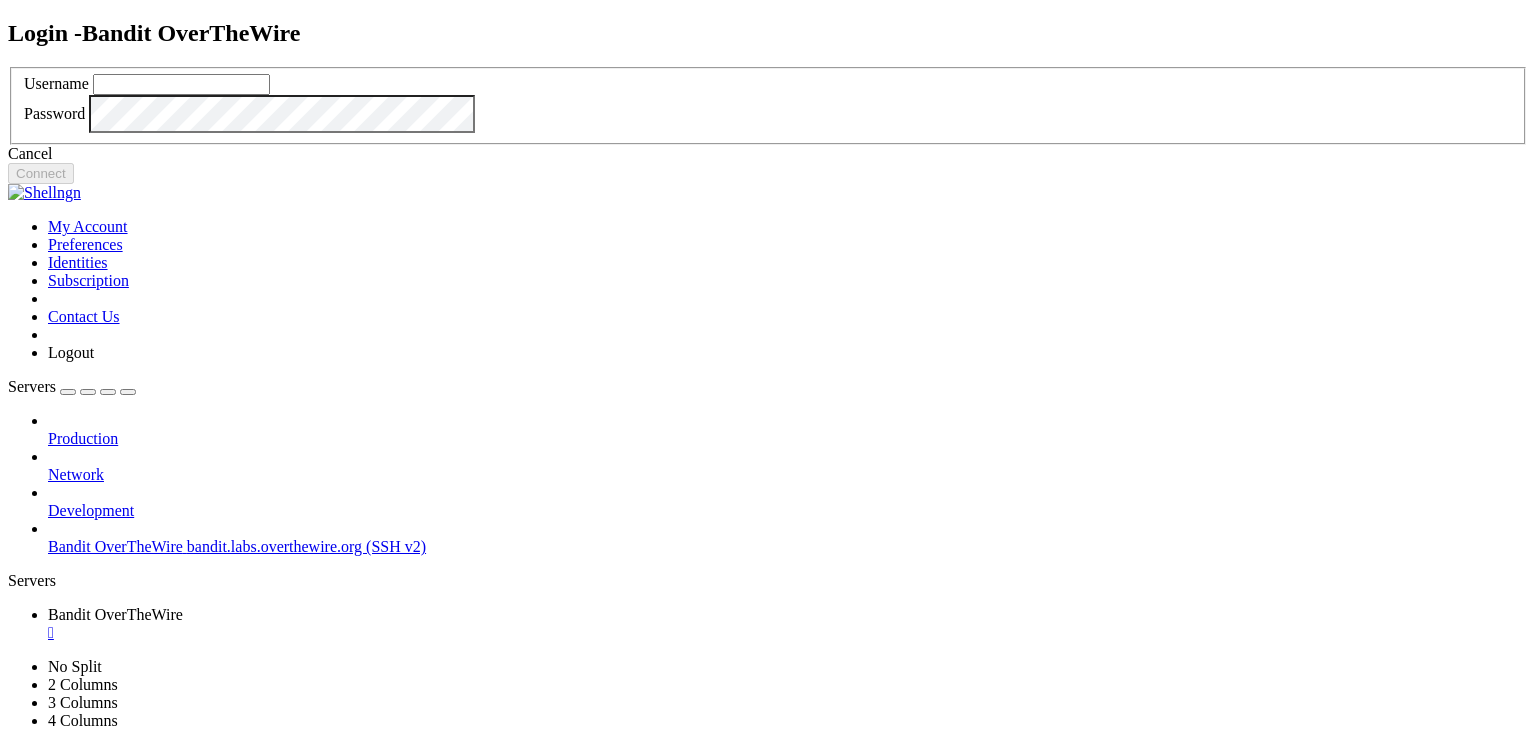 click at bounding box center (181, 84) 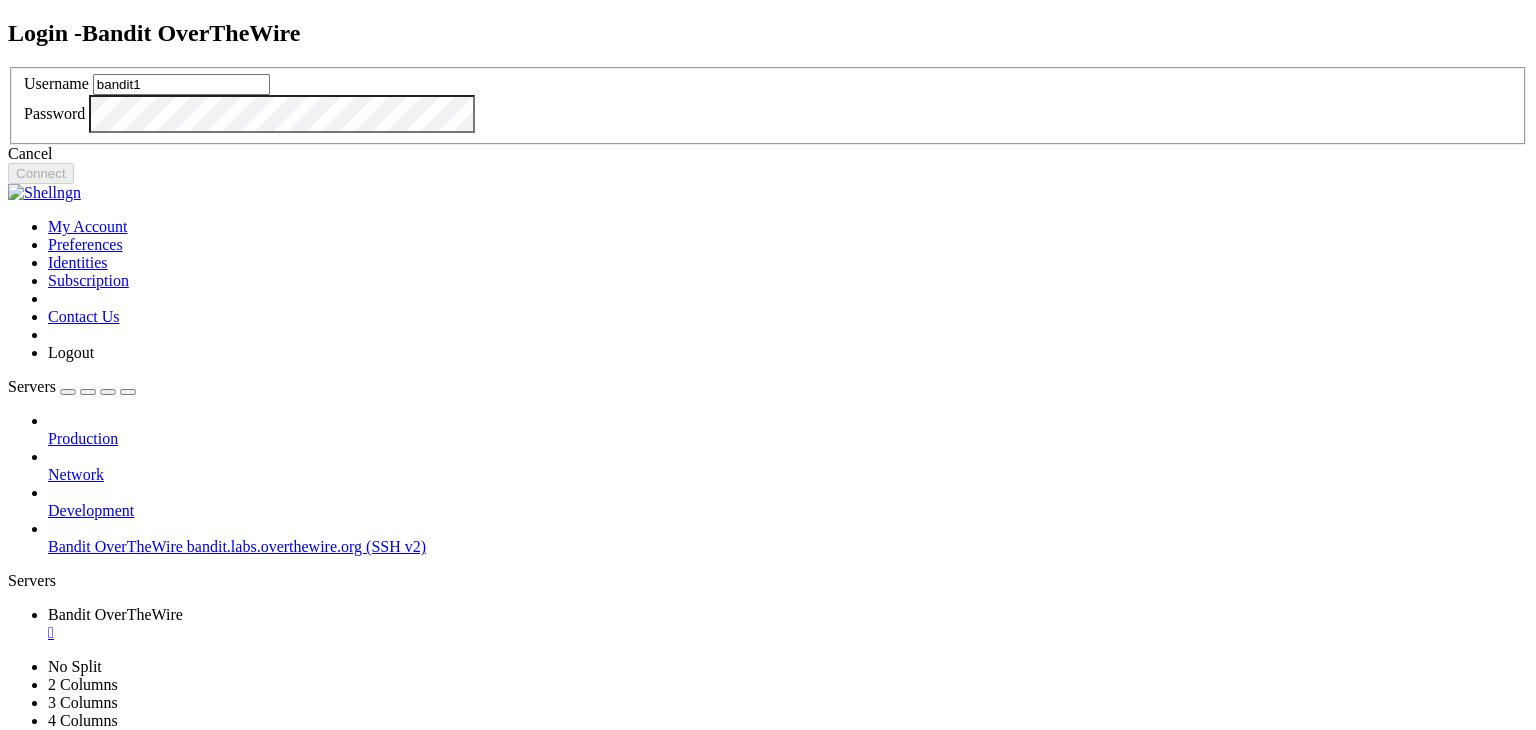 type on "bandit1" 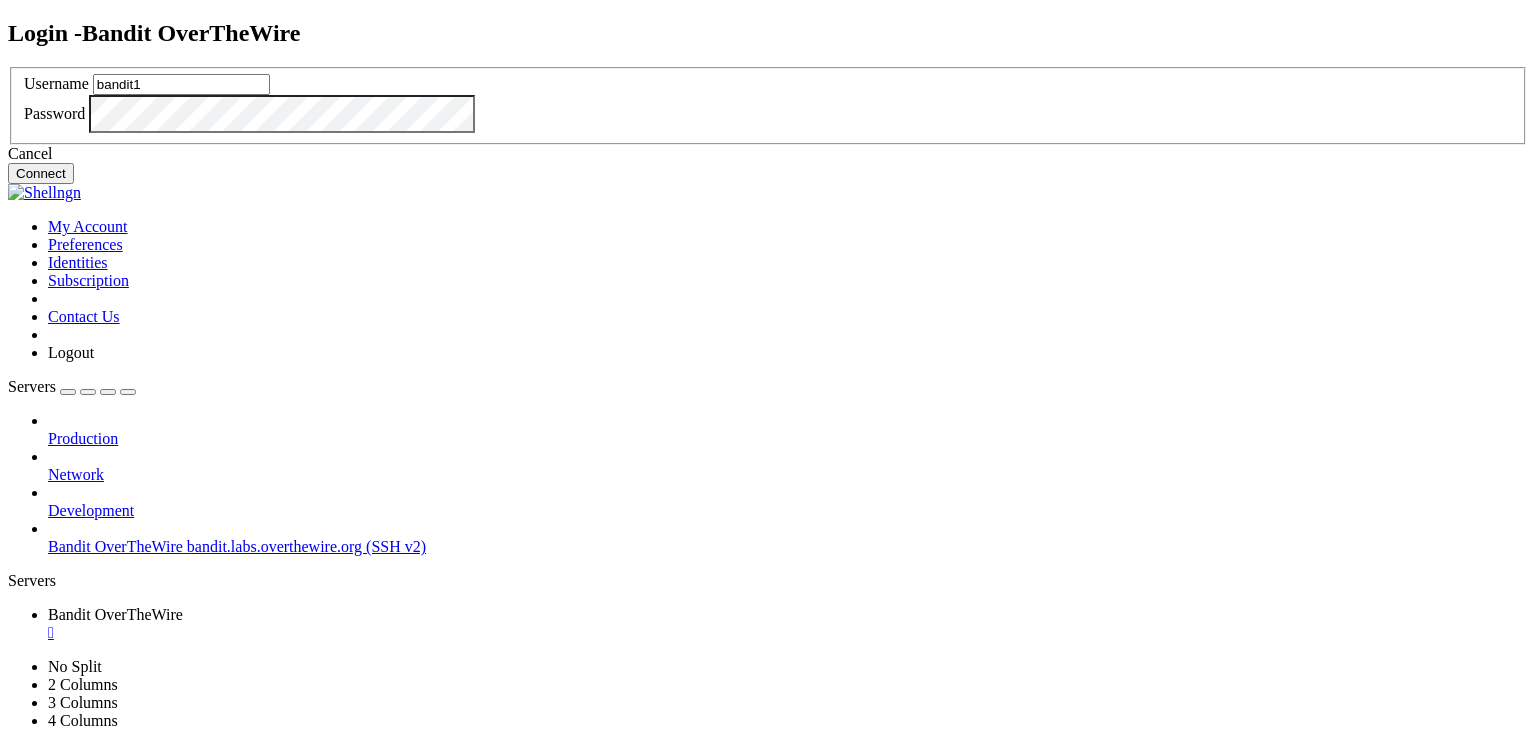 click on "Connect" at bounding box center [41, 173] 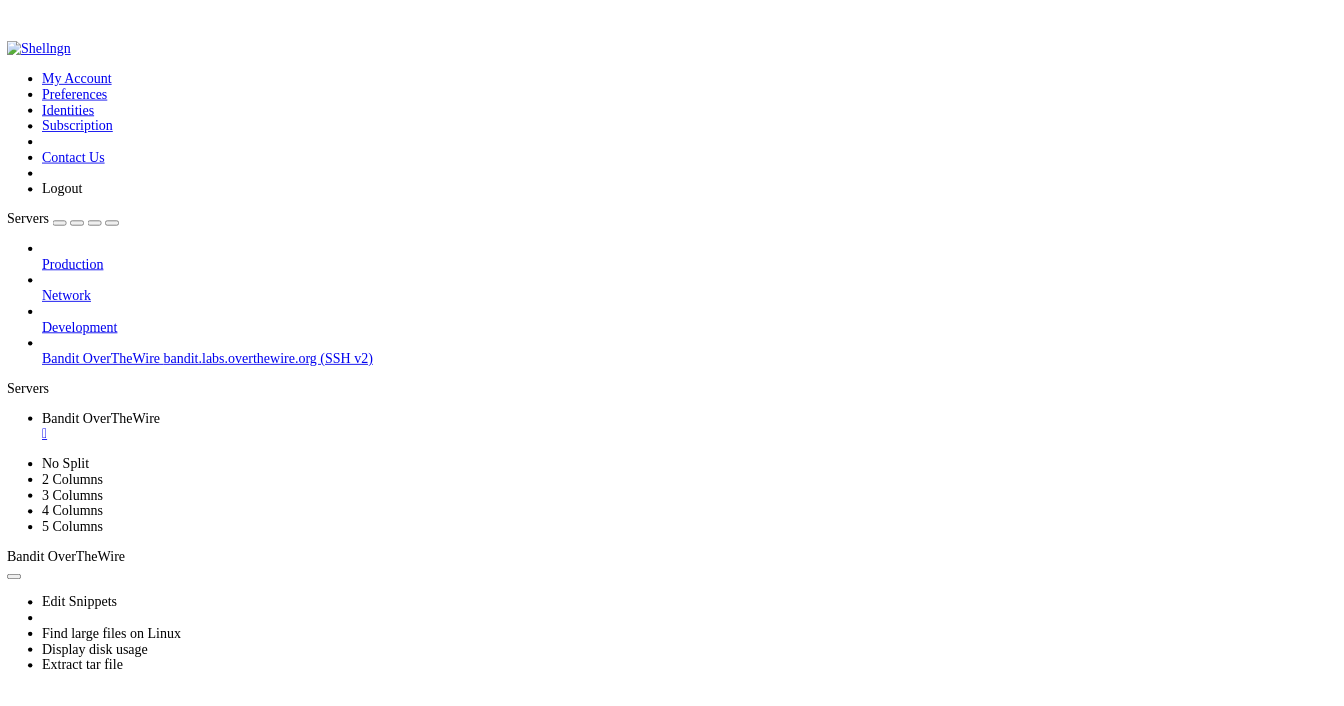 scroll, scrollTop: 986, scrollLeft: 0, axis: vertical 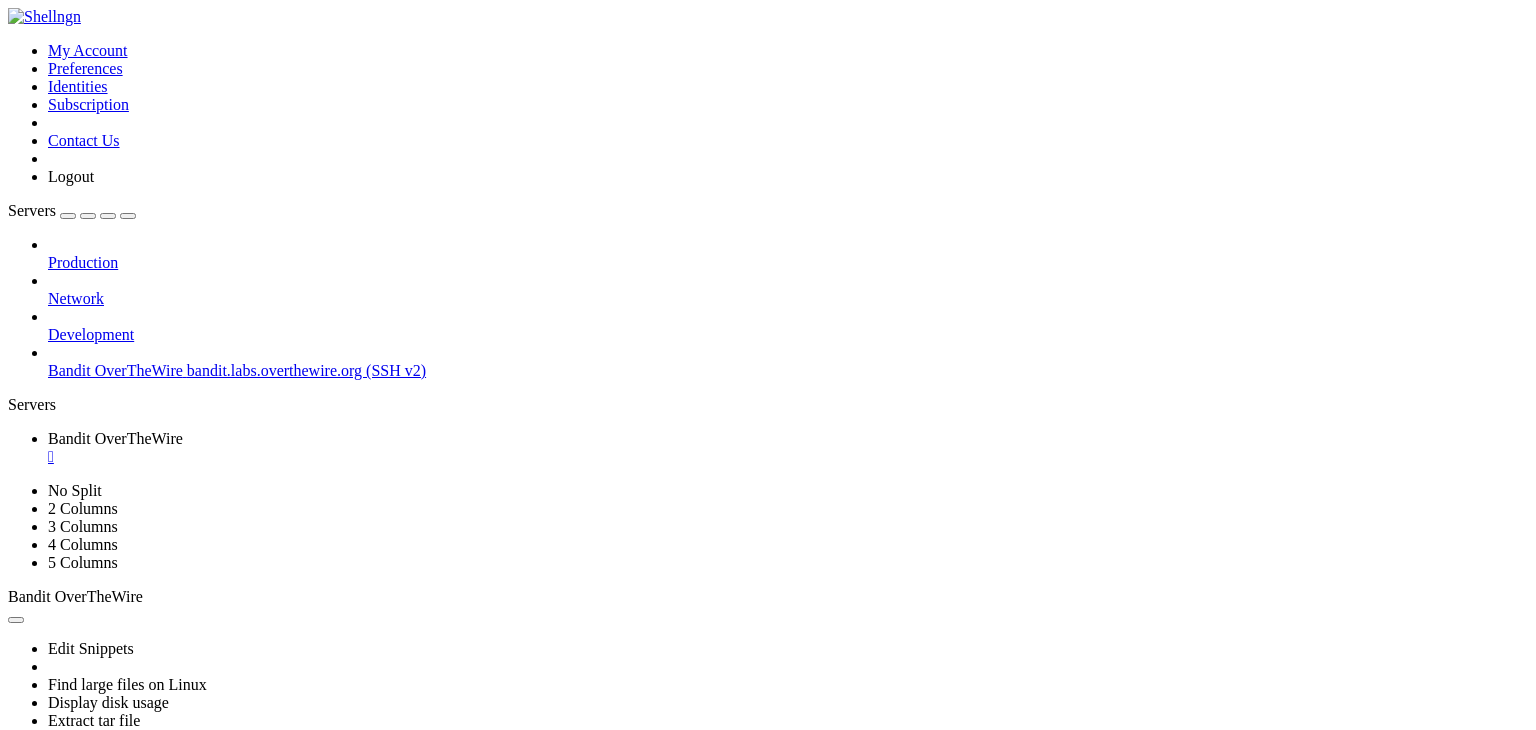 click 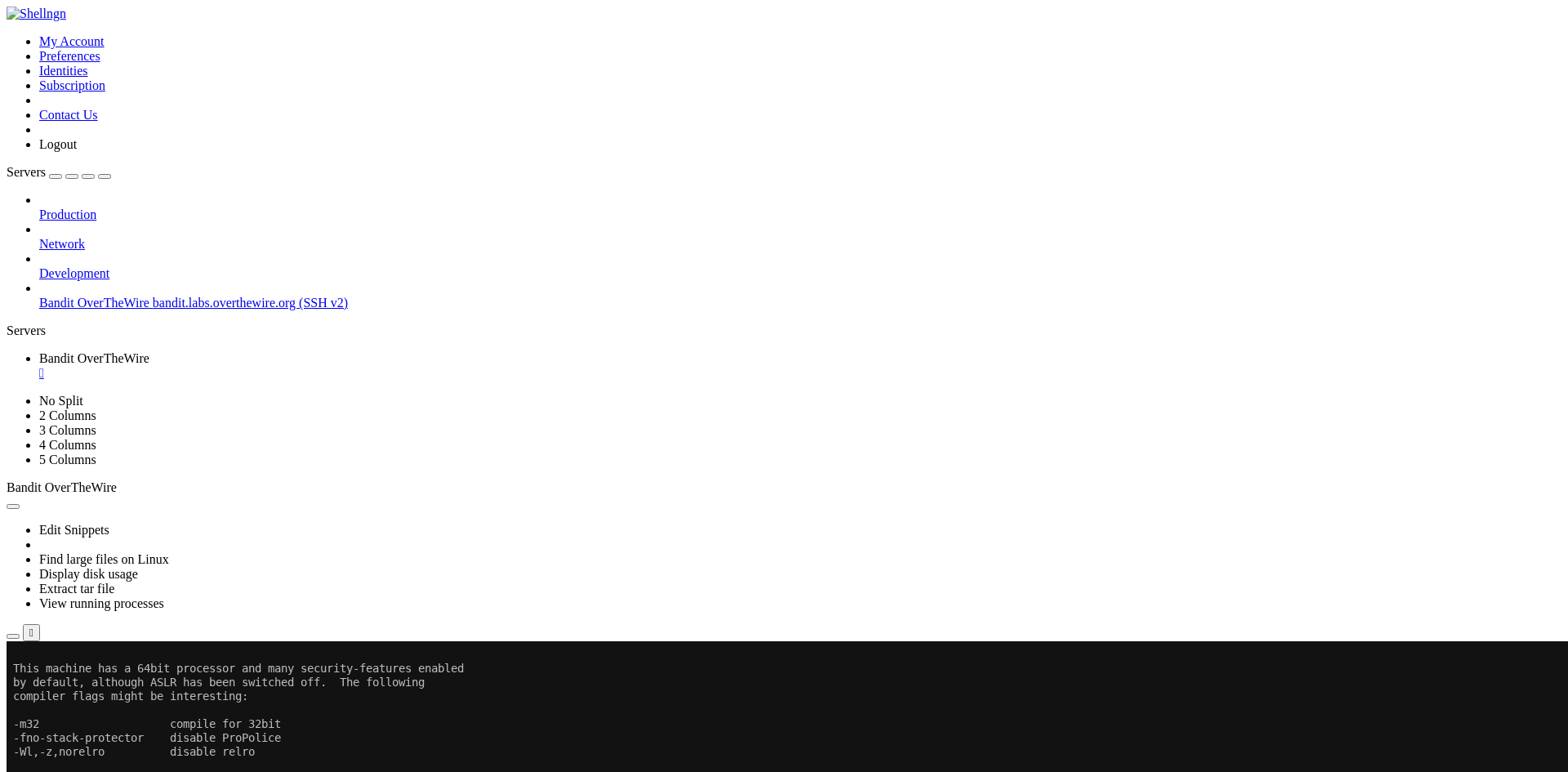 scroll, scrollTop: 625, scrollLeft: 0, axis: vertical 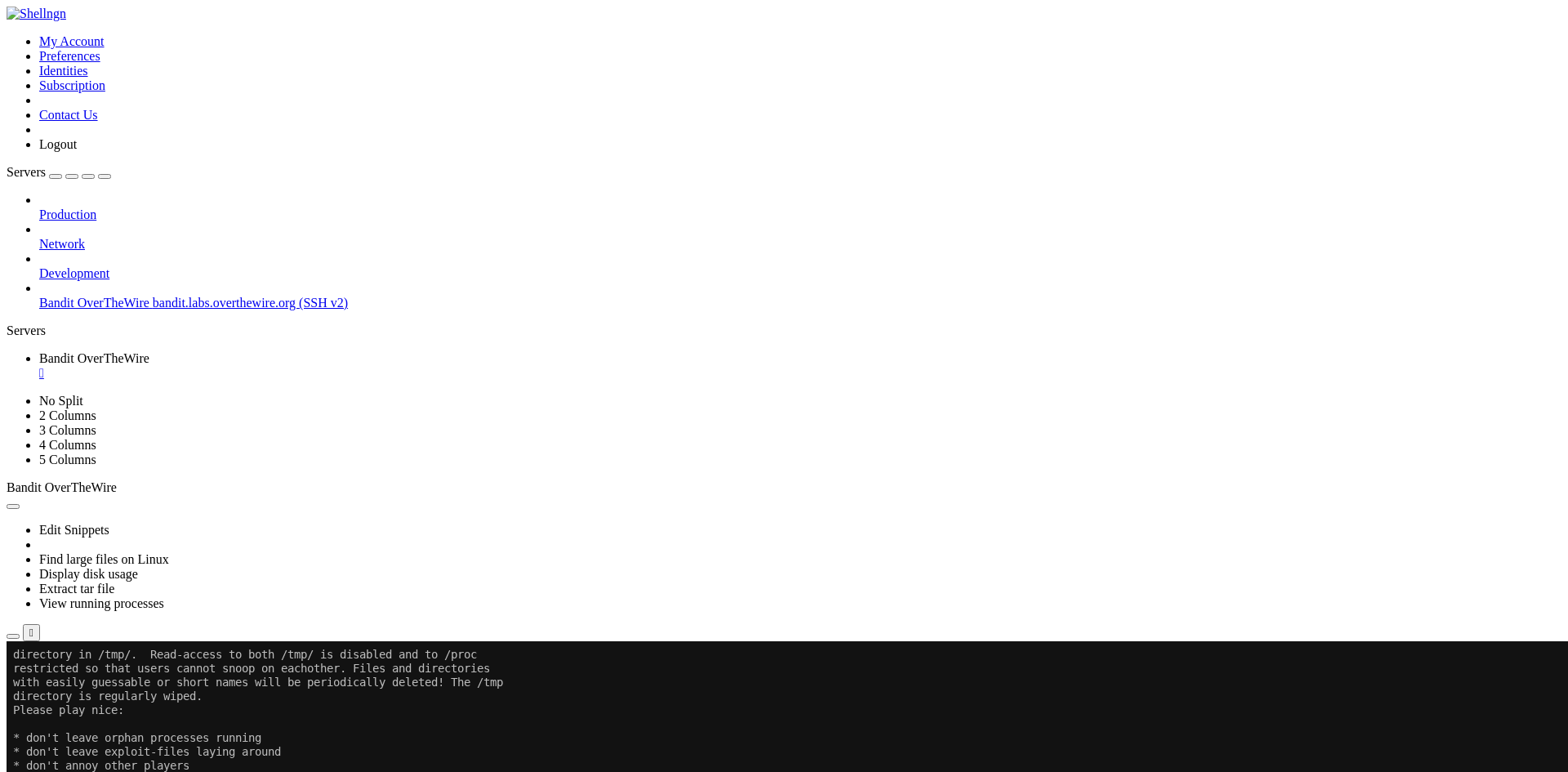 click on "directory in /tmp/.  Read-access to both /tmp/ is disabled and to /proc   restricted so that users cannot snoop on eachother. Files and directories   with easily guessable or short names will be periodically deleted! The /tmp   directory is regularly wiped.   Please play nice:     * don't leave orphan processes running     * don't leave exploit-files laying around     * don't annoy other players     * don't post passwords or spoilers     * again, DONT POST SPOILERS!       This includes writeups of your solution on your blog or website! --[ Tips ]--   This machine has a 64bit processor and many security-features enabled   by default, although ASLR has been switched off.  The following   compiler flags might be interesting:     -m32                    compile for 32bit     -fno-stack-protector    disable ProPolice     -Wl,-z,norelro          disable relro   In addition, the execstack tool can be used to flag the stack as   executable on ELF binaries.   firewall. --[ Tools ]--  in the following locations: : ~" at bounding box center (791, 1027) 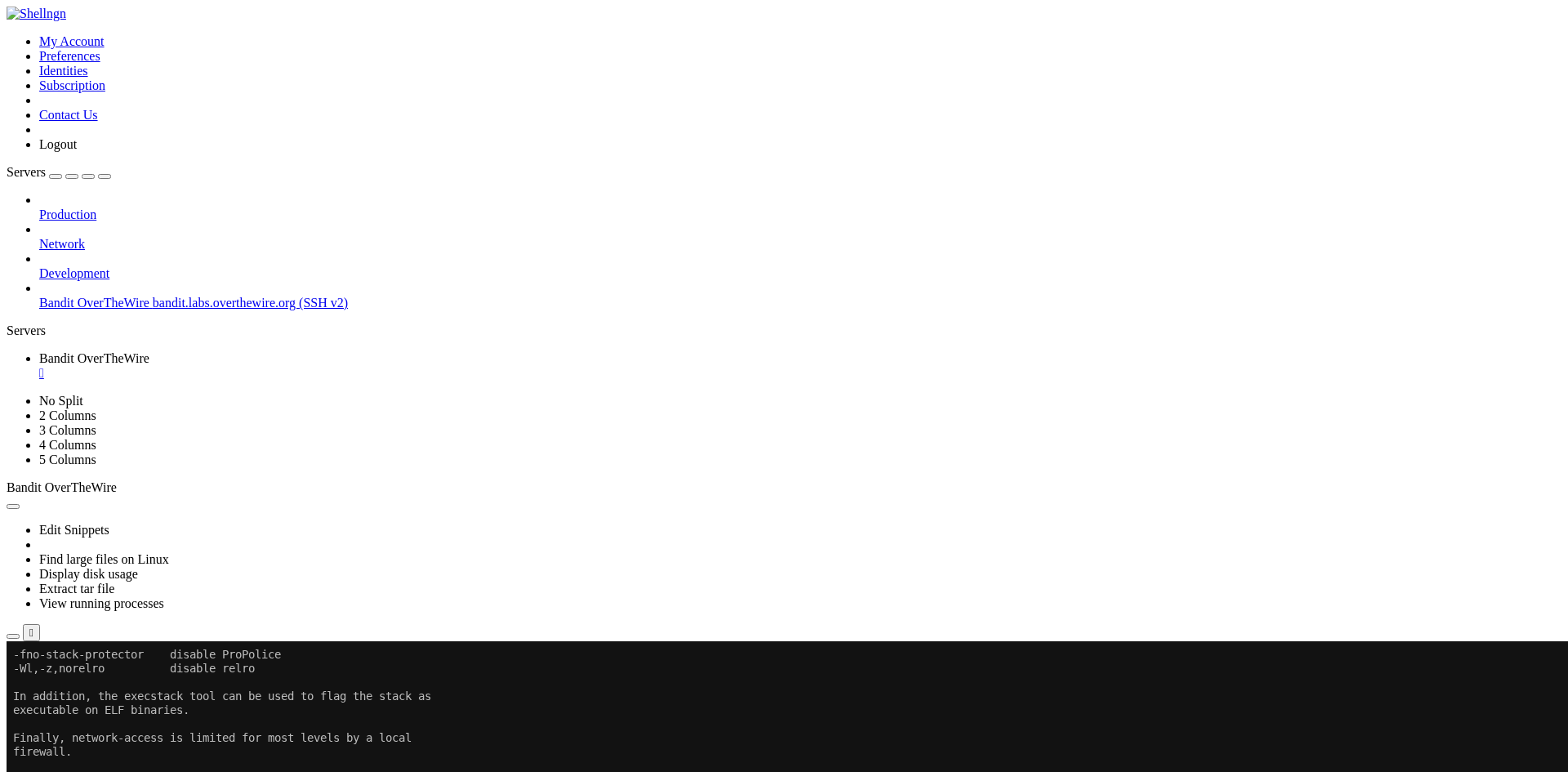 scroll, scrollTop: 903, scrollLeft: 0, axis: vertical 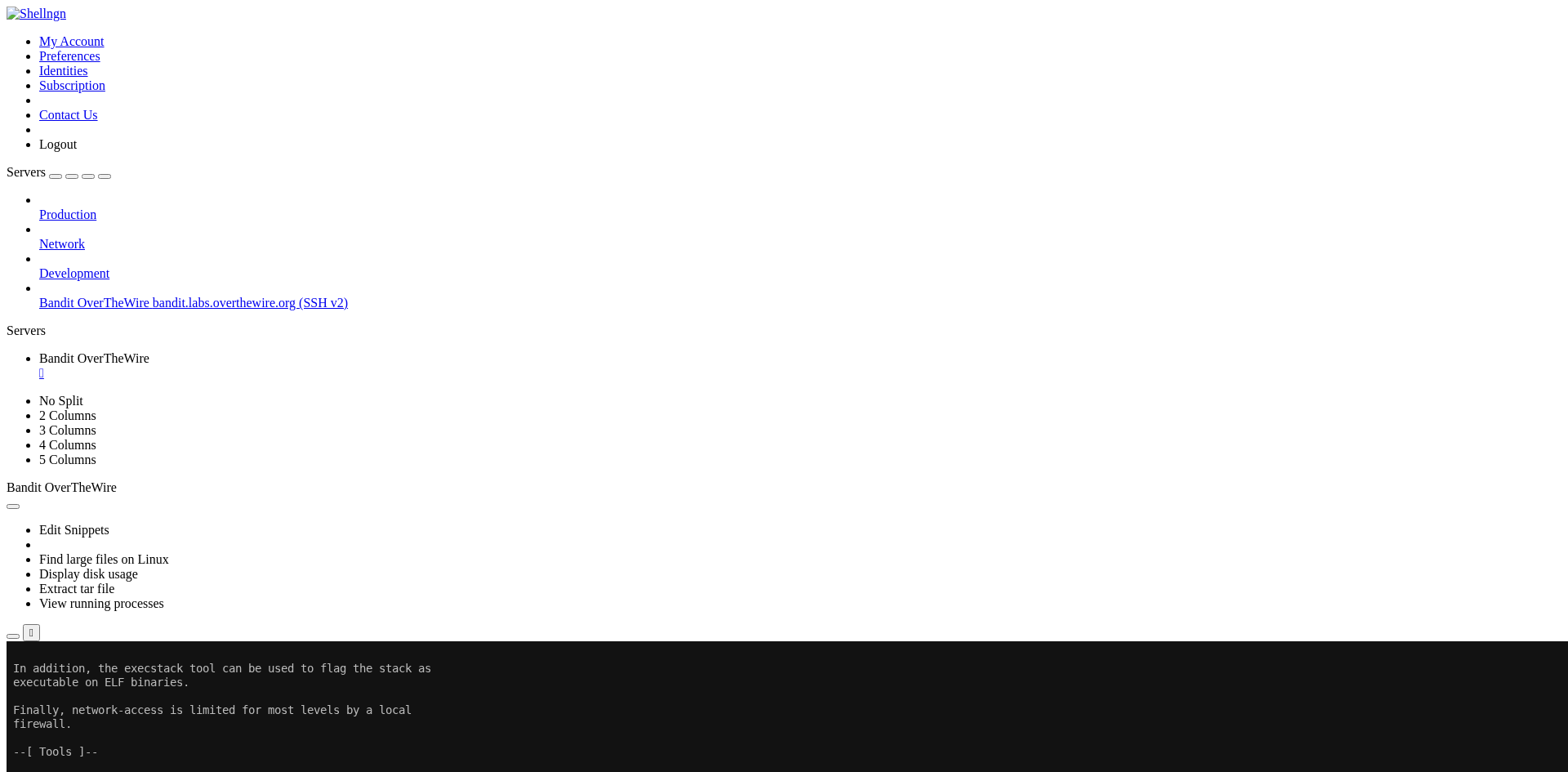 click 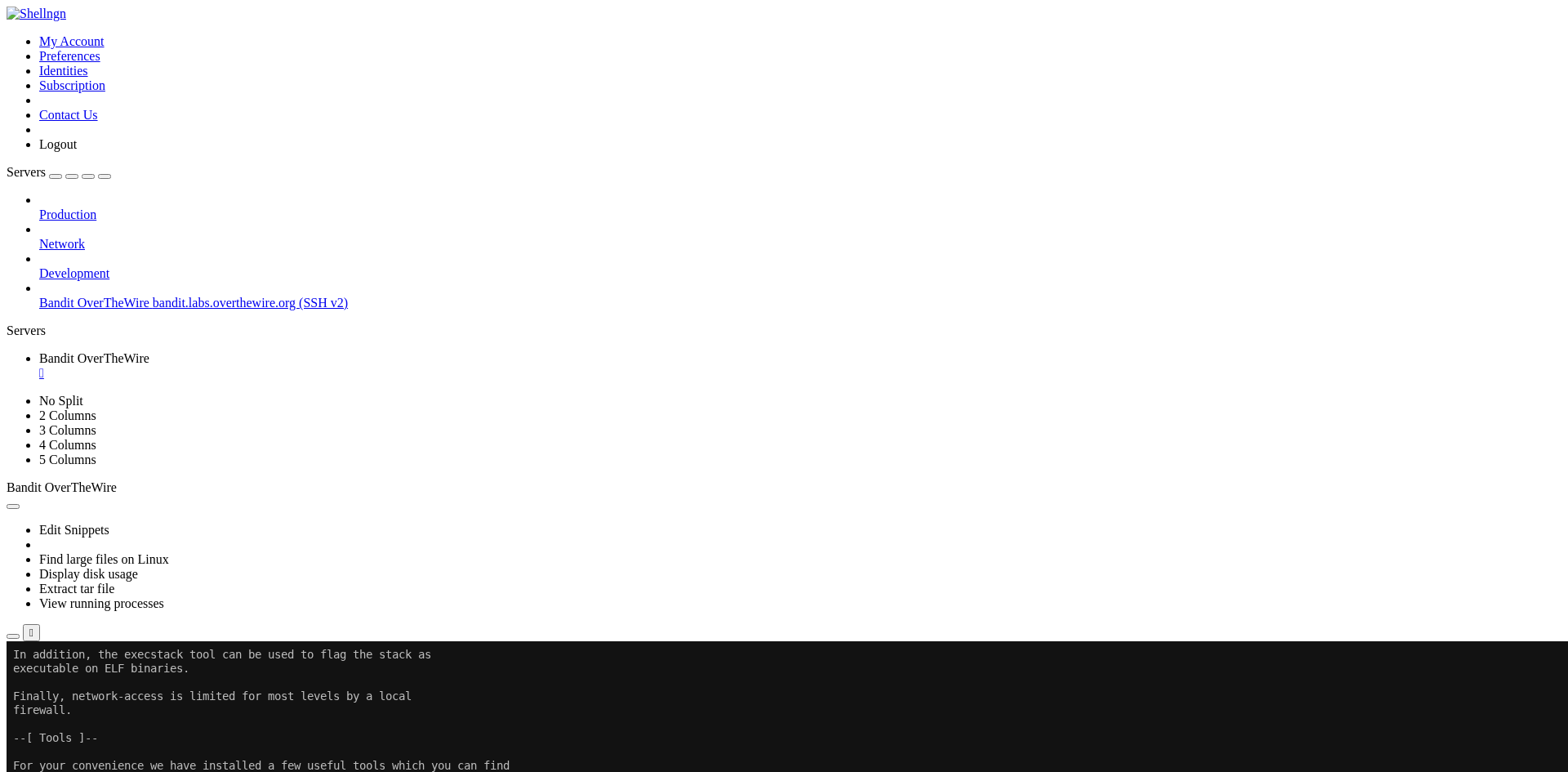 scroll, scrollTop: 944, scrollLeft: 0, axis: vertical 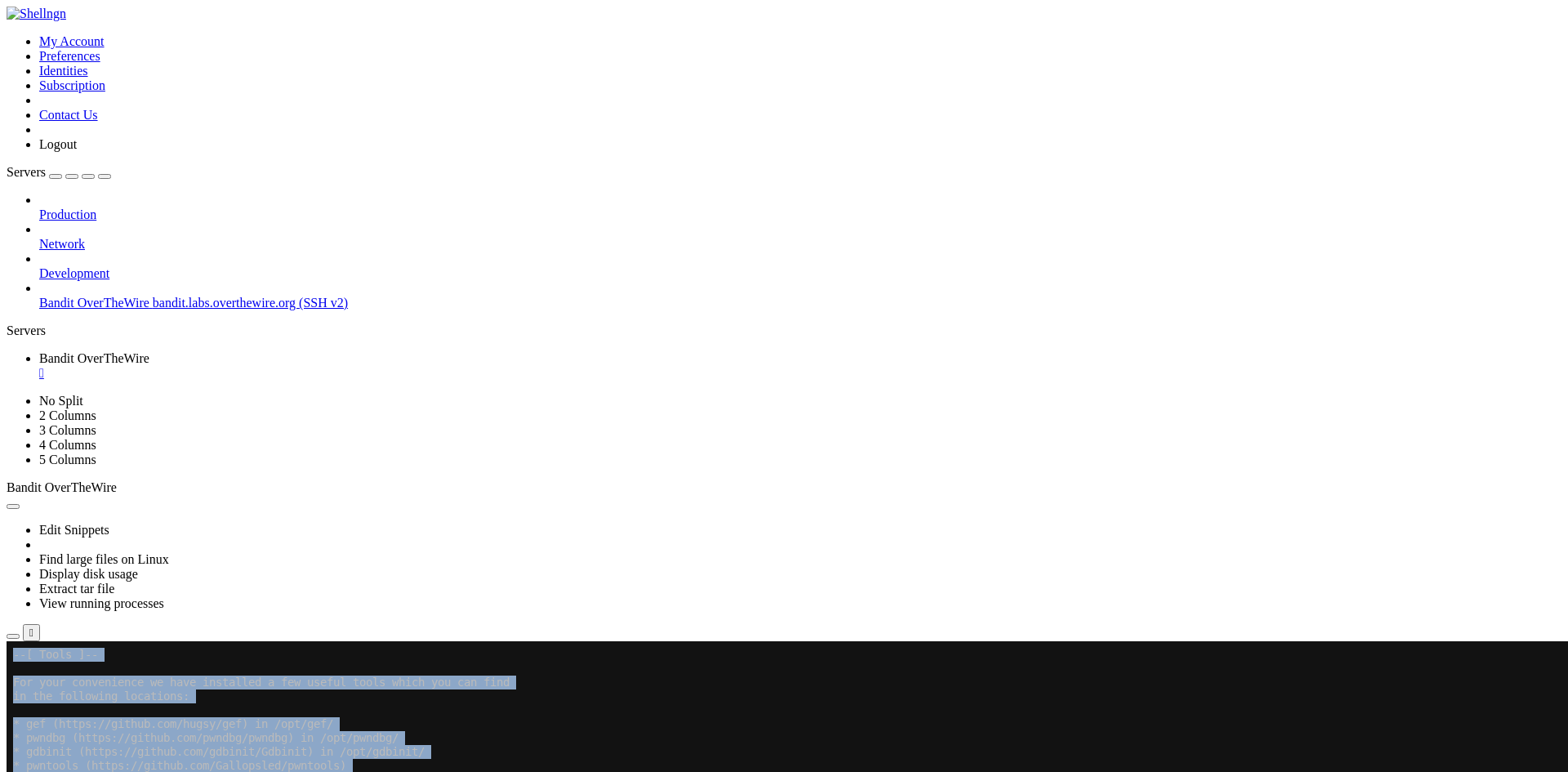 drag, startPoint x: 233, startPoint y: 1321, endPoint x: 11, endPoint y: 1325, distance: 222.036 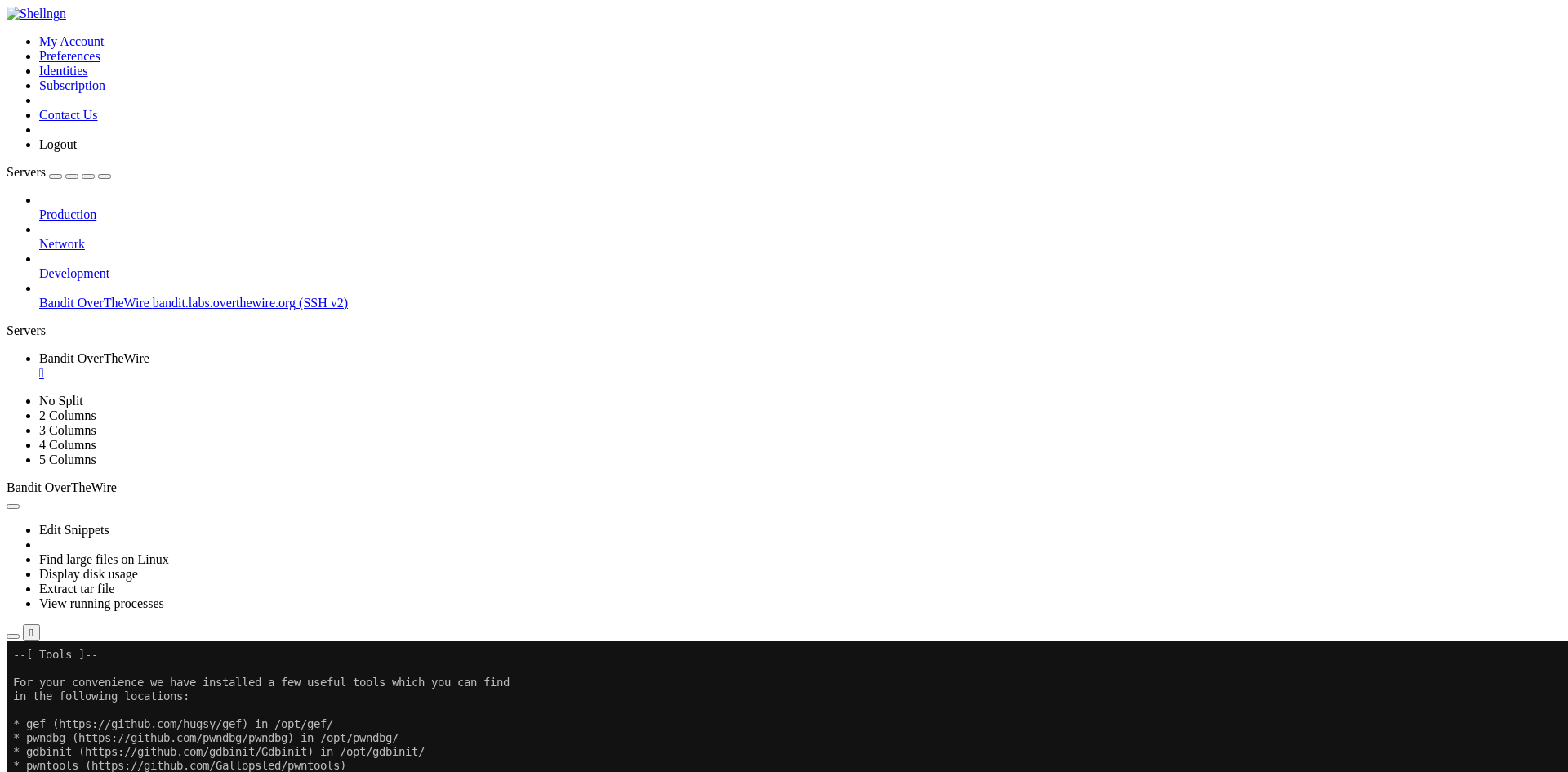 drag, startPoint x: 232, startPoint y: 1324, endPoint x: 13, endPoint y: 1323, distance: 219.00228 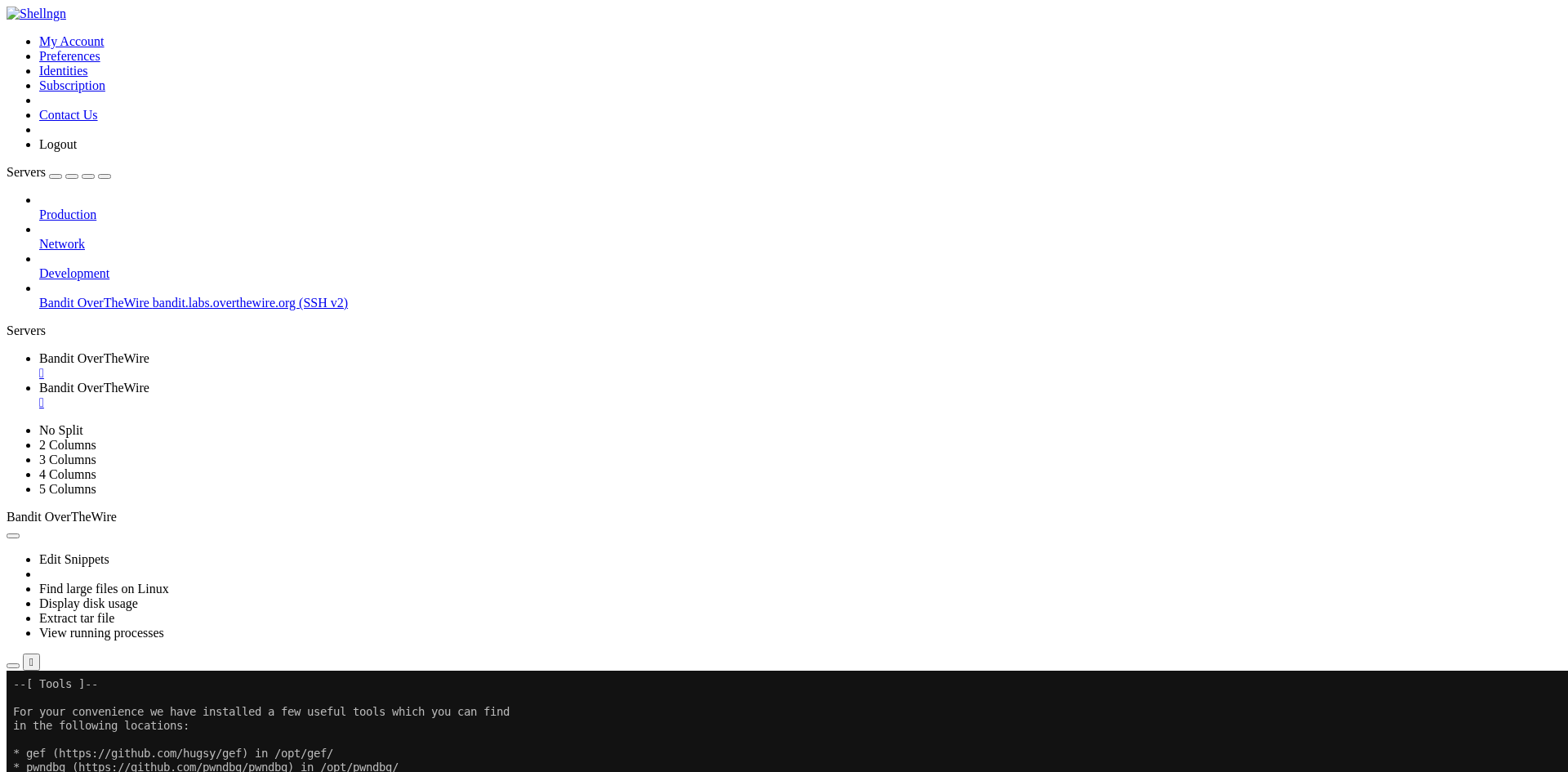 scroll, scrollTop: 0, scrollLeft: 0, axis: both 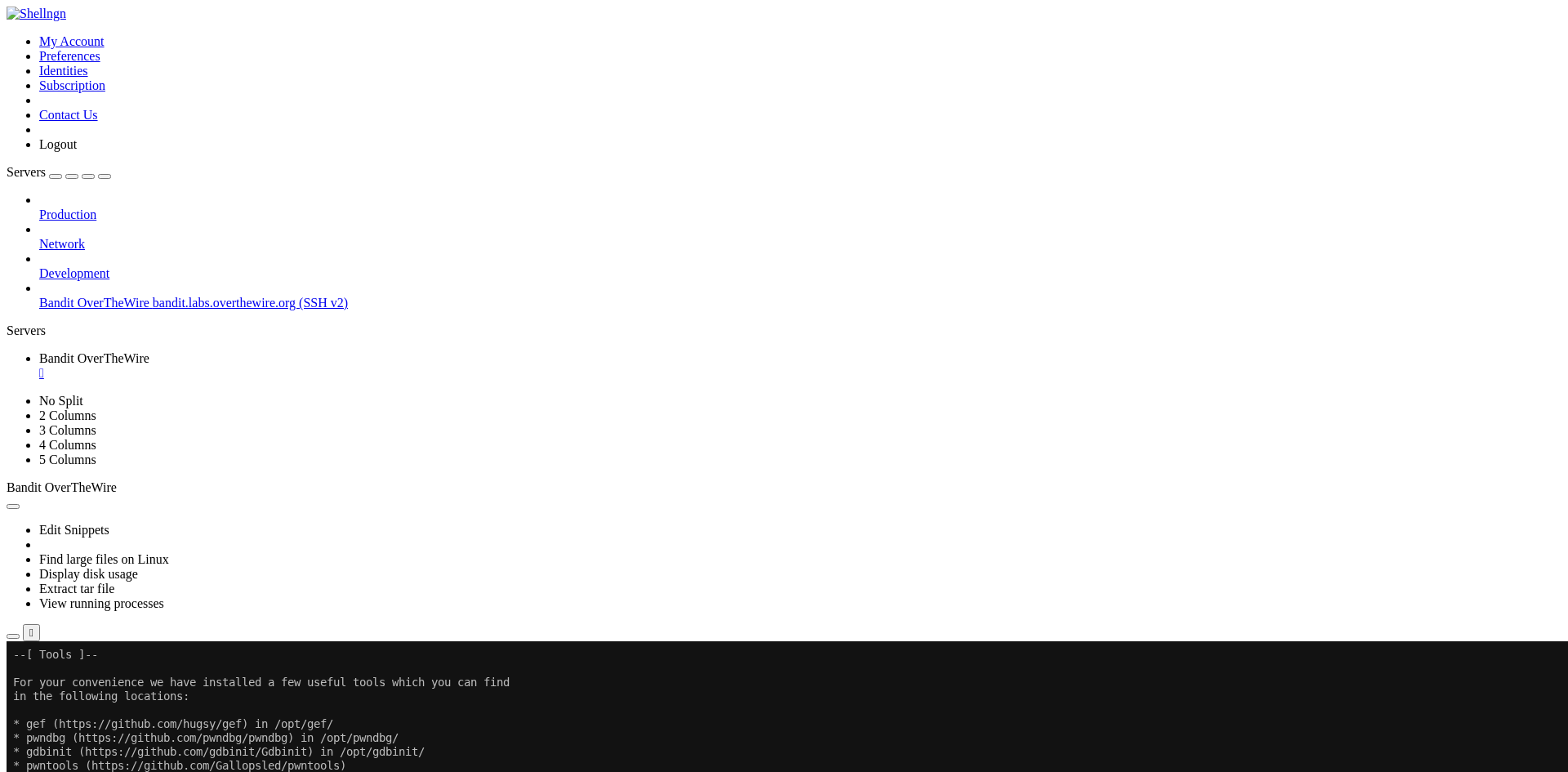 click on "" at bounding box center [800, 373] 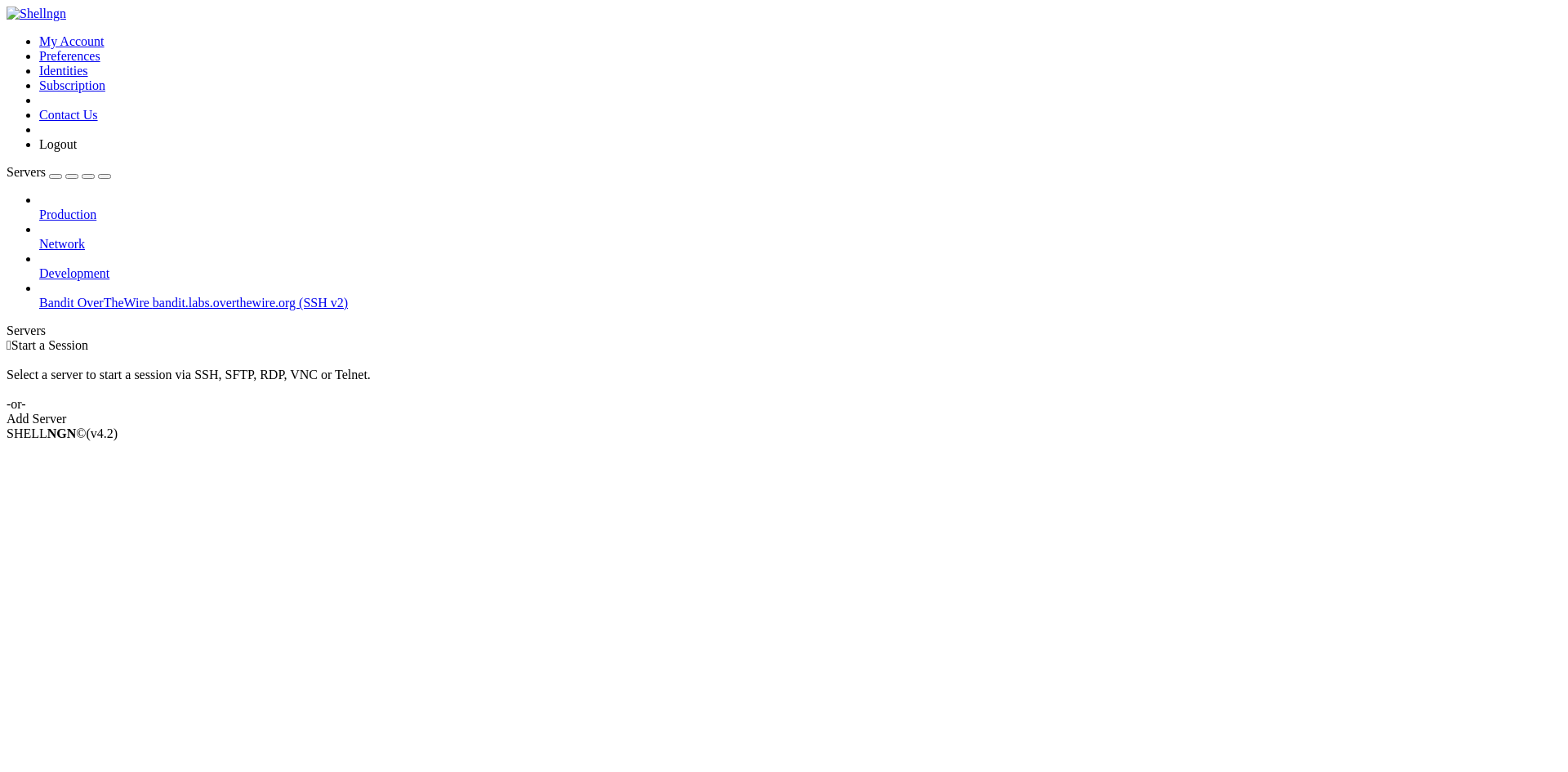 click on "Bandit OverTheWire" at bounding box center [94, 302] 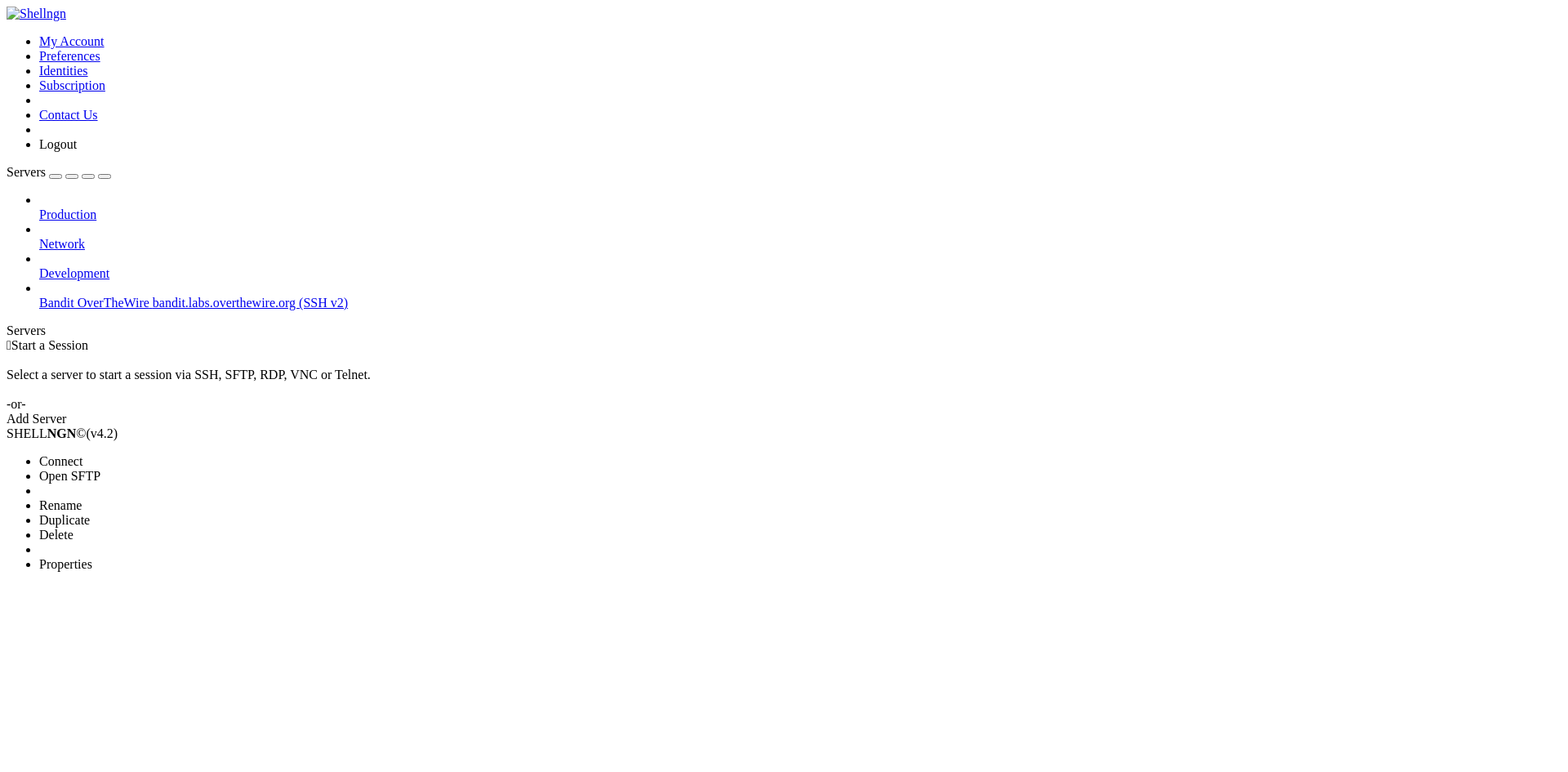 click on "Connect" at bounding box center (60, 461) 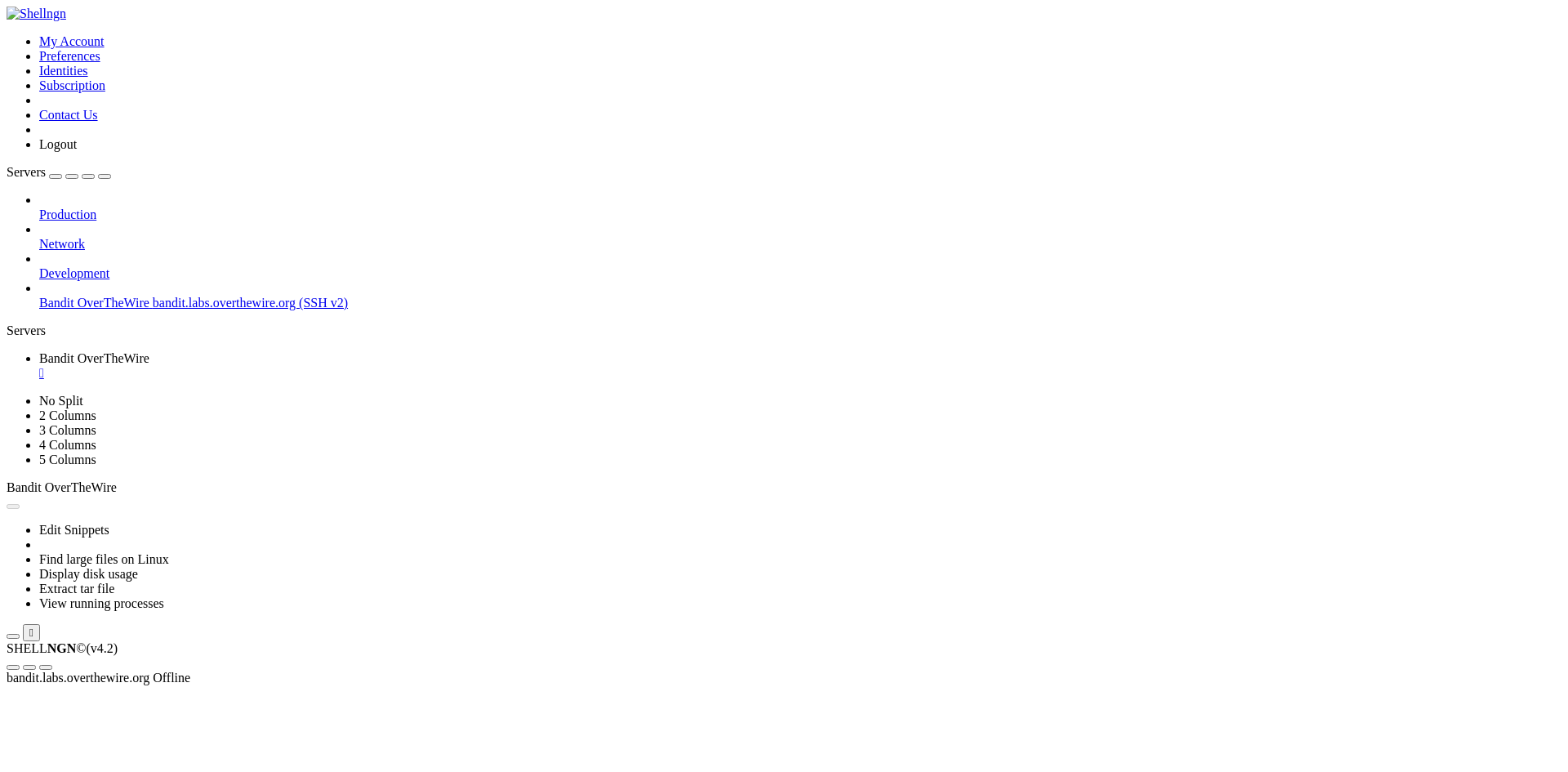 scroll, scrollTop: 0, scrollLeft: 0, axis: both 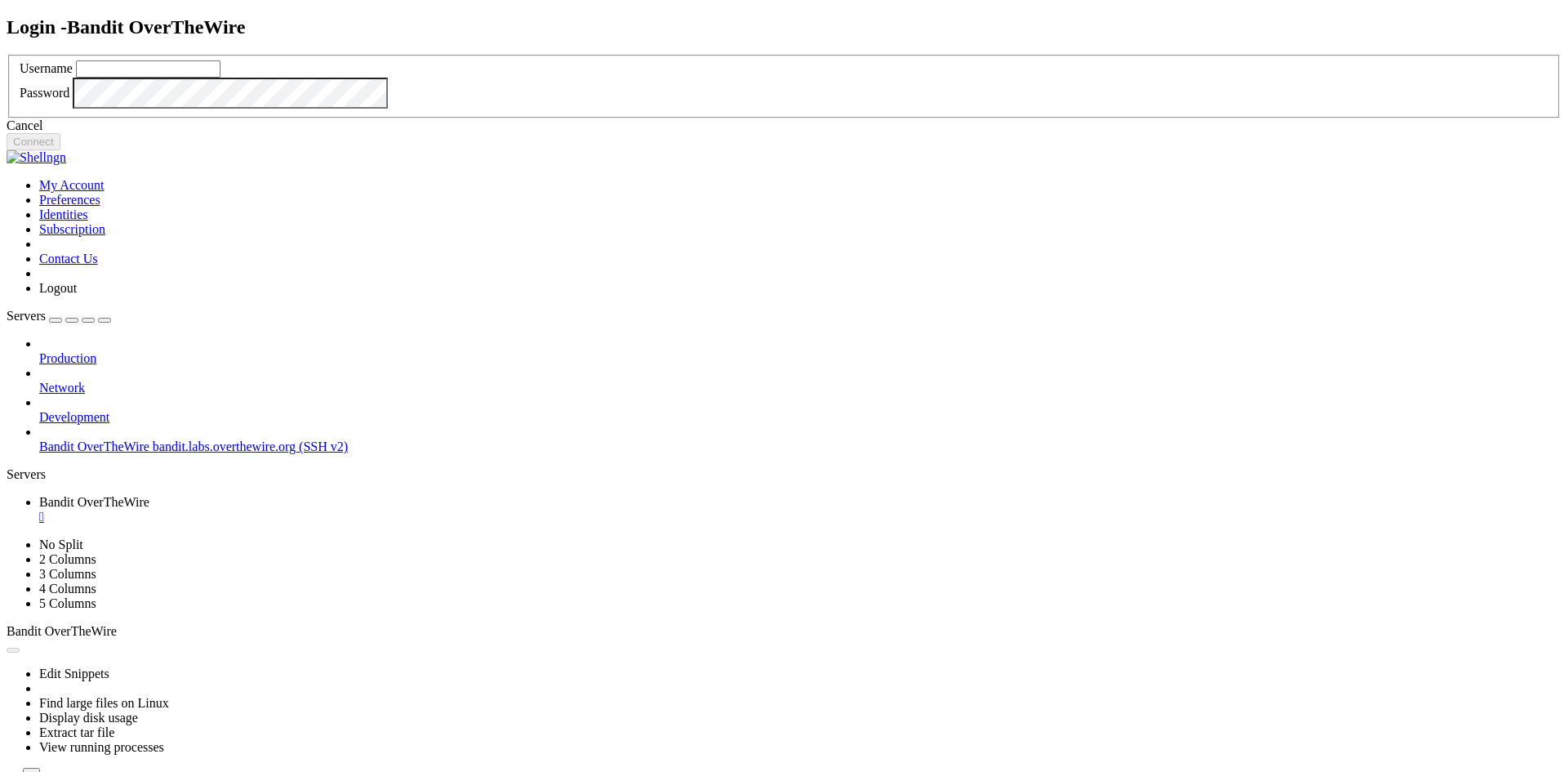 click at bounding box center [148, 69] 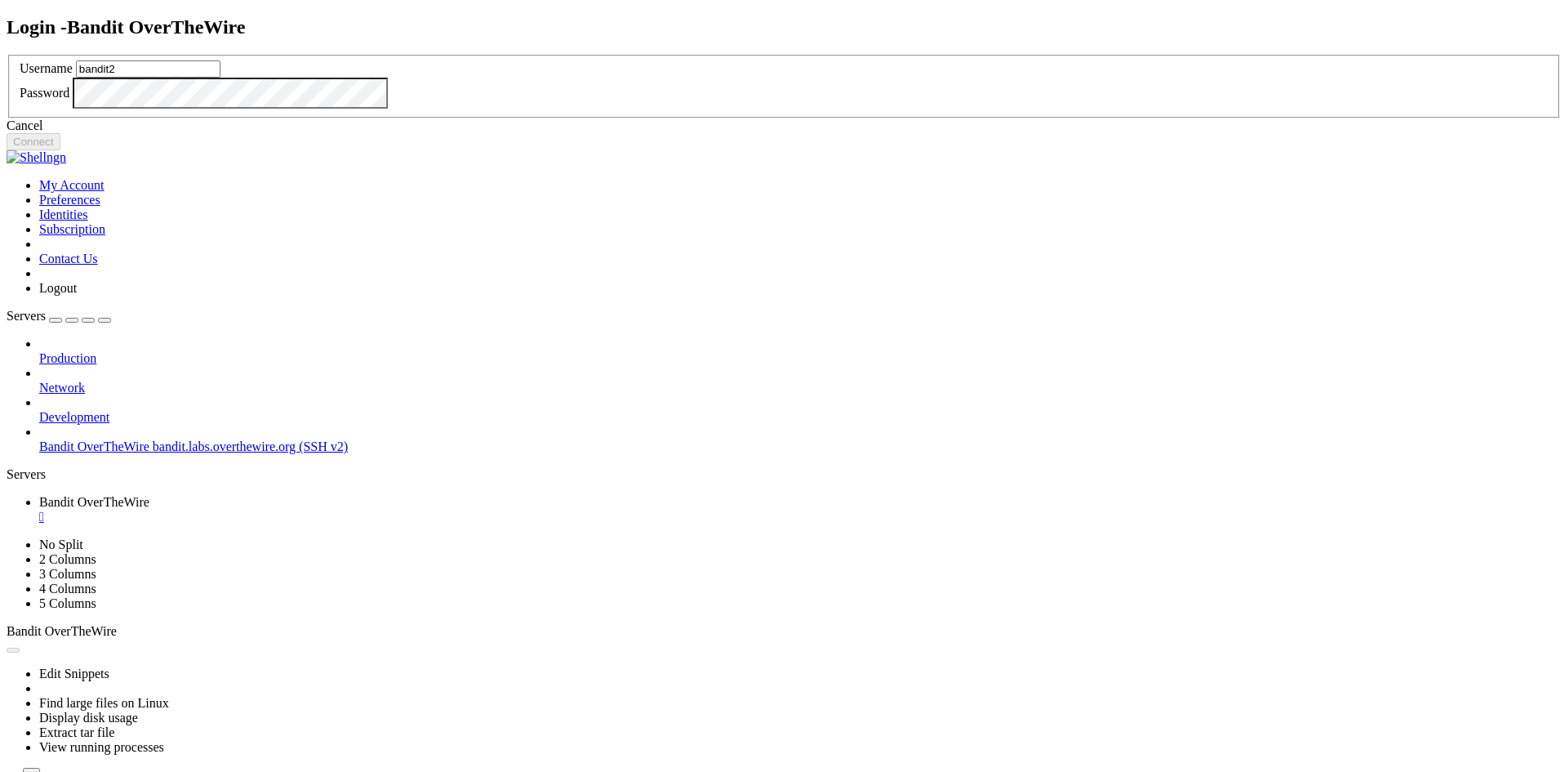 type on "bandit2" 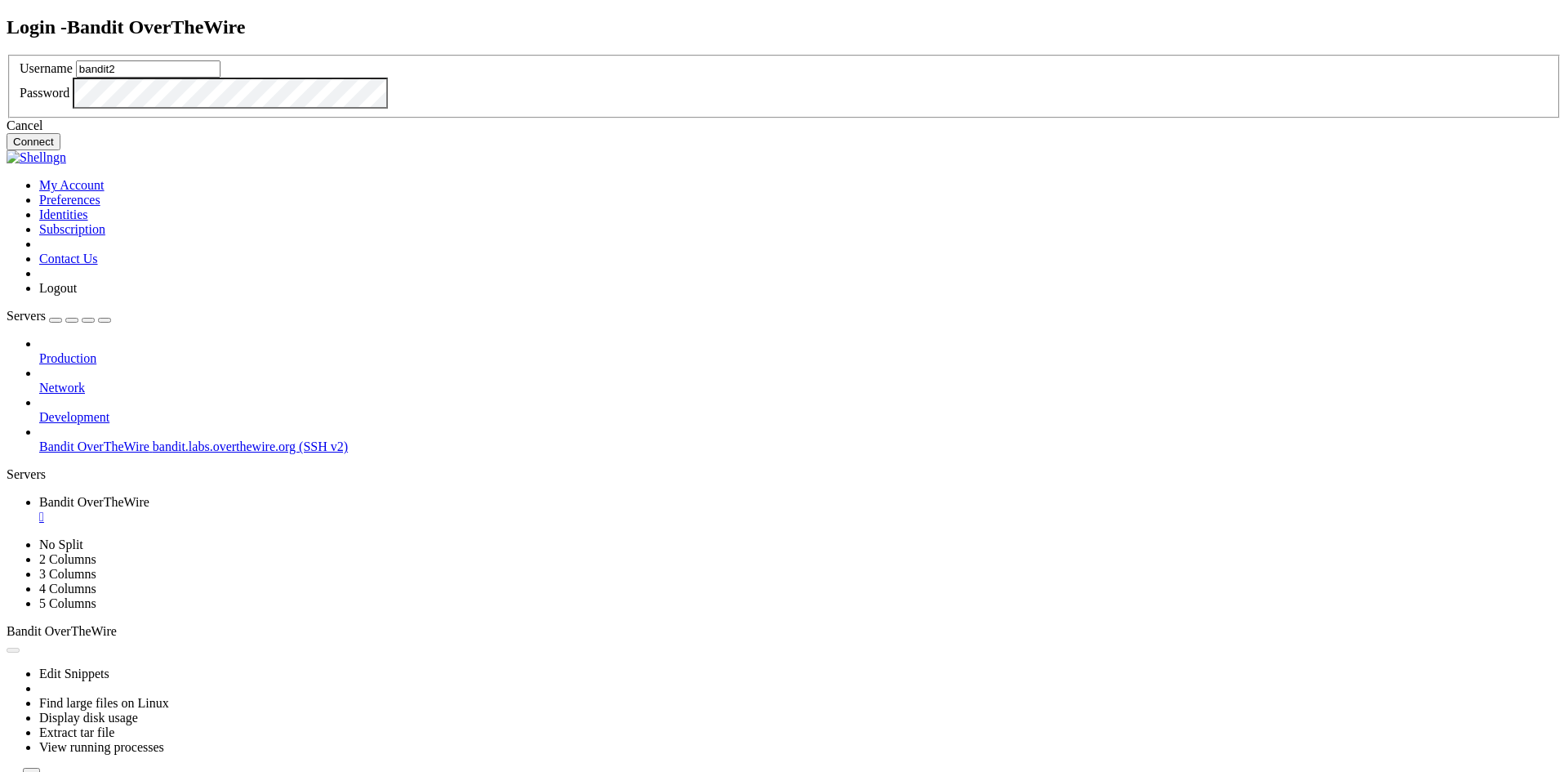 click on "Connect" at bounding box center (33, 141) 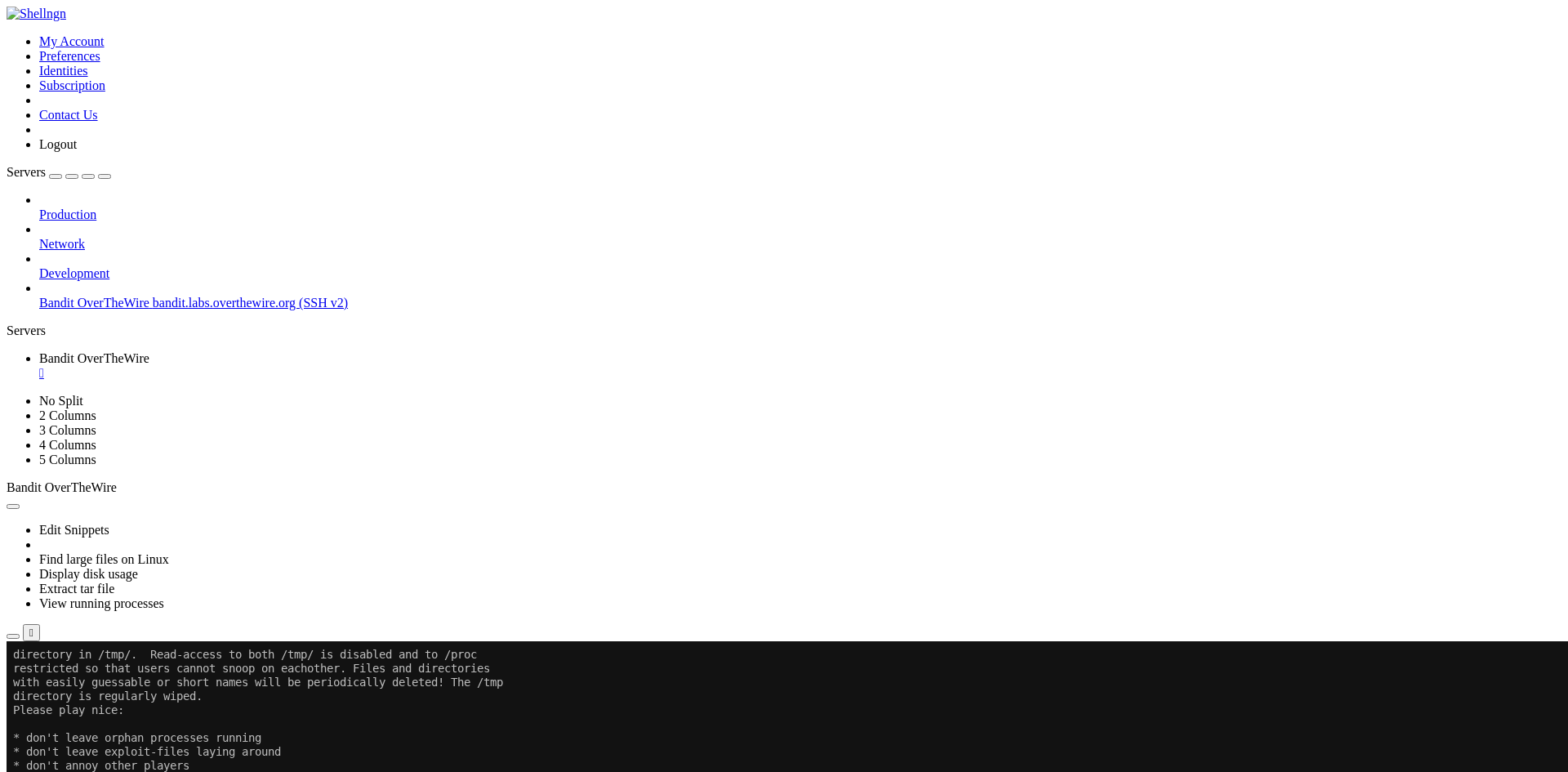scroll, scrollTop: 625, scrollLeft: 0, axis: vertical 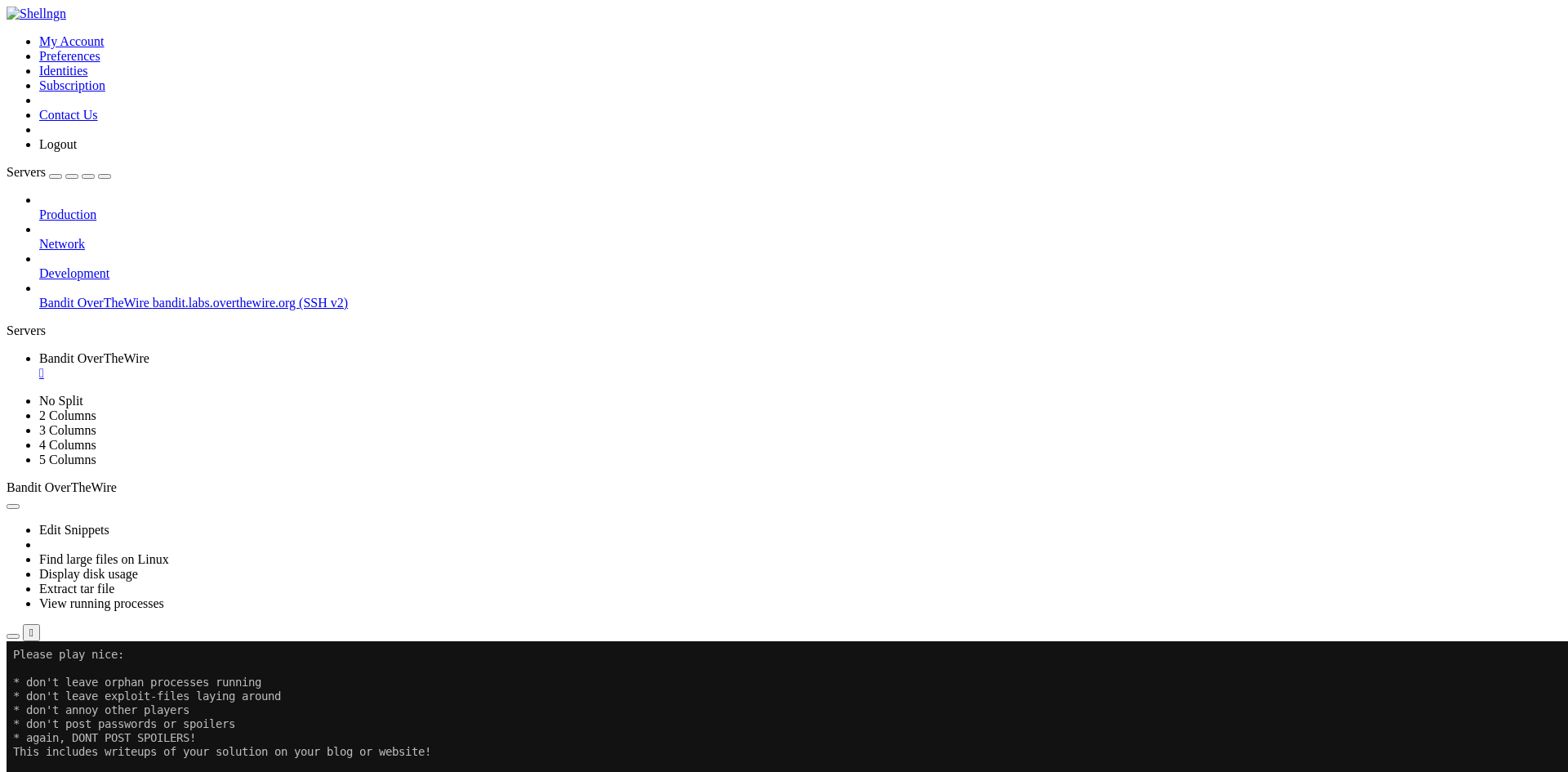drag, startPoint x: 139, startPoint y: 1339, endPoint x: 180, endPoint y: 1339, distance: 41 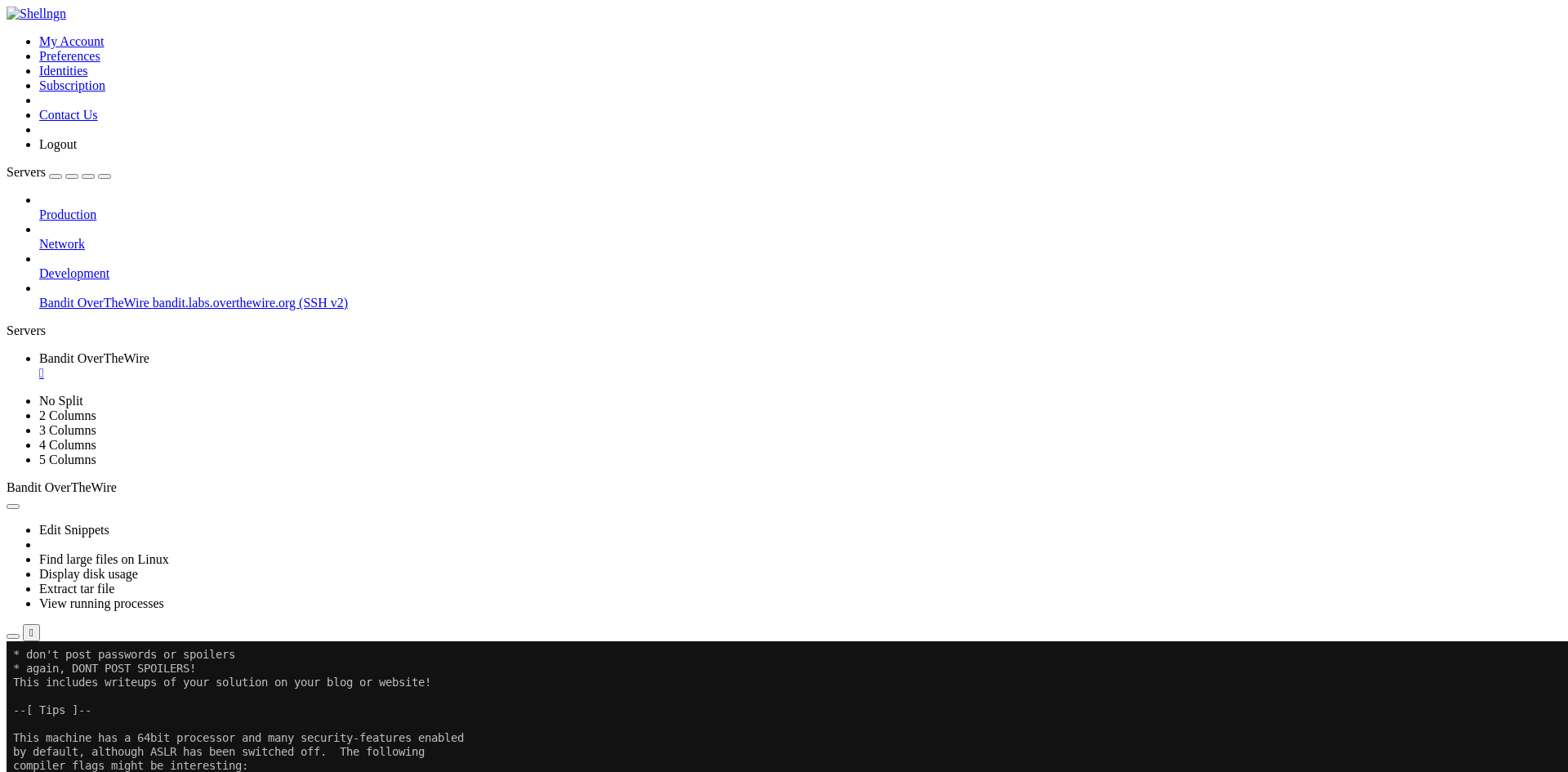 scroll, scrollTop: 778, scrollLeft: 0, axis: vertical 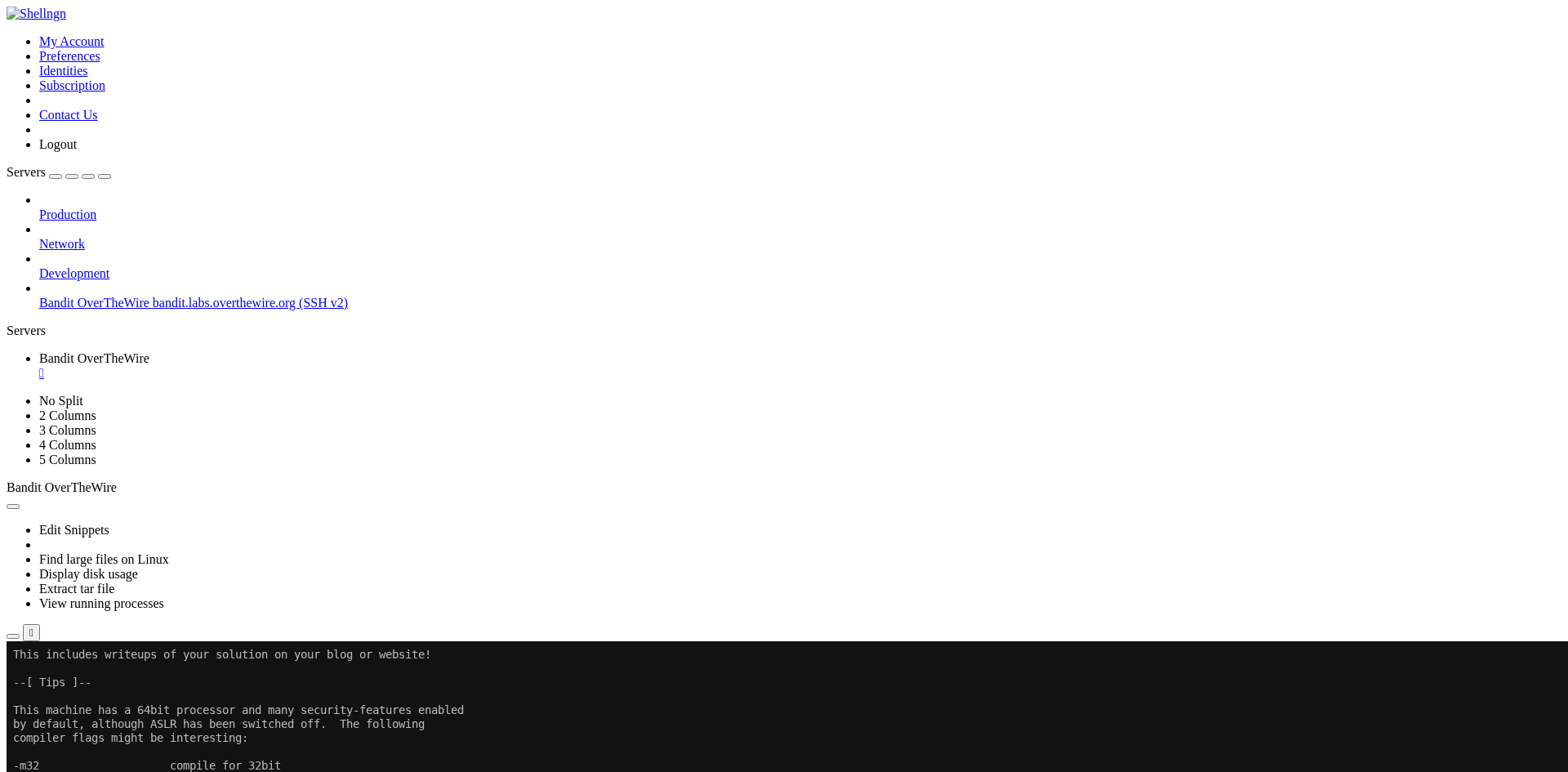 click on "bandit2@bandit : ~ $" 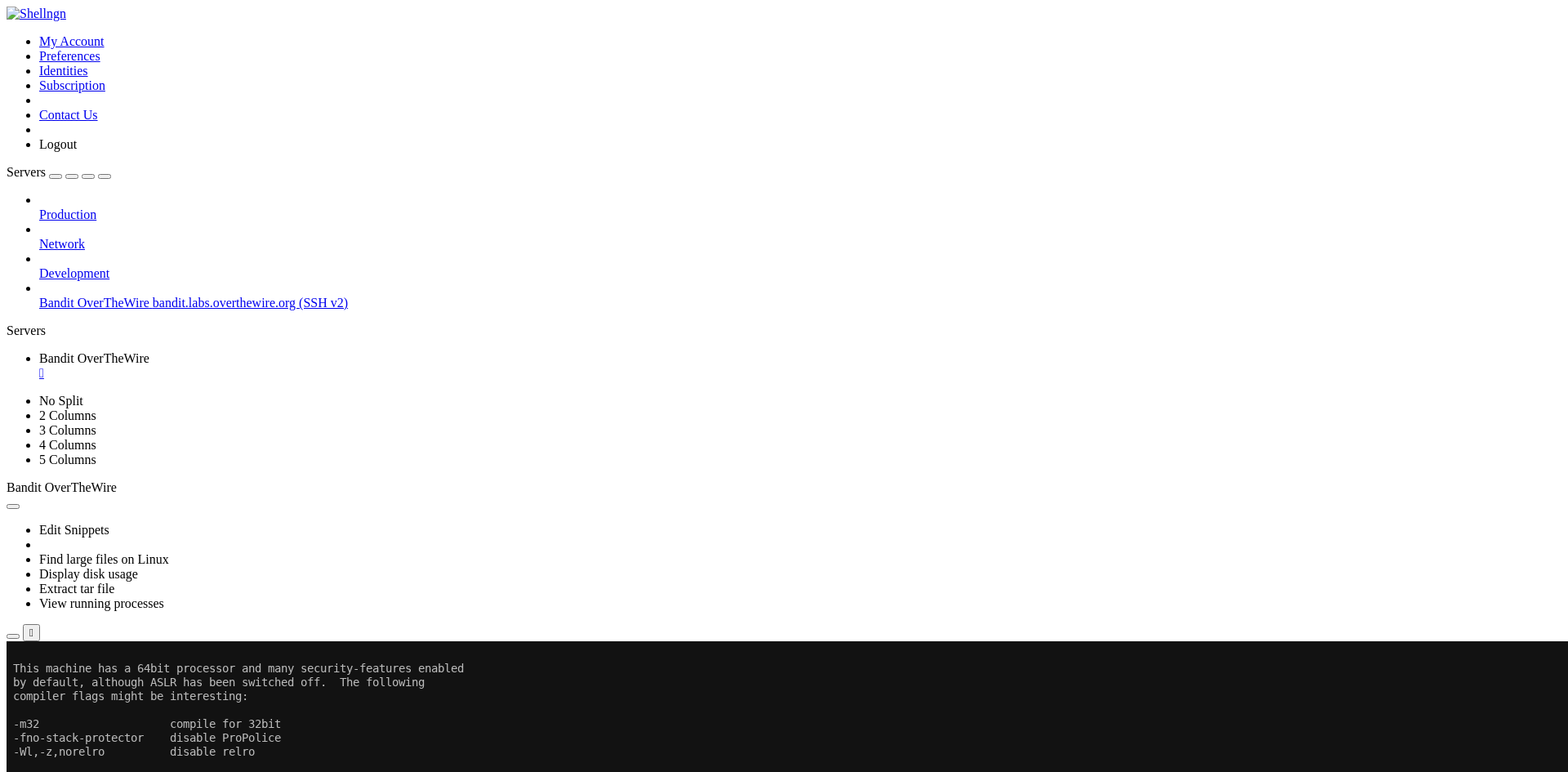 click on "This machine has a 64bit processor and many security-features enabled   by default, although ASLR has been switched off.  The following   compiler flags might be interesting:     -m32                    compile for 32bit     -fno-stack-protector    disable ProPolice     -Wl,-z,norelro          disable relro   In addition, the execstack tool can be used to flag the stack as   executable on ELF binaries.   Finally, network-access is limited for most levels by a local   firewall. --[ Tools ]--  For your convenience we have installed a few useful tools which you can find  in the following locations:     * gef (https://github.com/hugsy/gef) in /opt/gef/     * pwndbg (https://github.com/pwndbg/pwndbg) in /opt/pwndbg/     * gdbinit (https://github.com/gdbinit/Gdbinit) in /opt/gdbinit/     * pwntools (https://github.com/Gallopsled/pwntools)     * radare2 (http://www.radare.org/) --[ More information ]--   For more information regarding individual wargames, visit   http://www.overthewire.org/wargames/ [USER]@[DOMAIN]" at bounding box center (791, 1027) 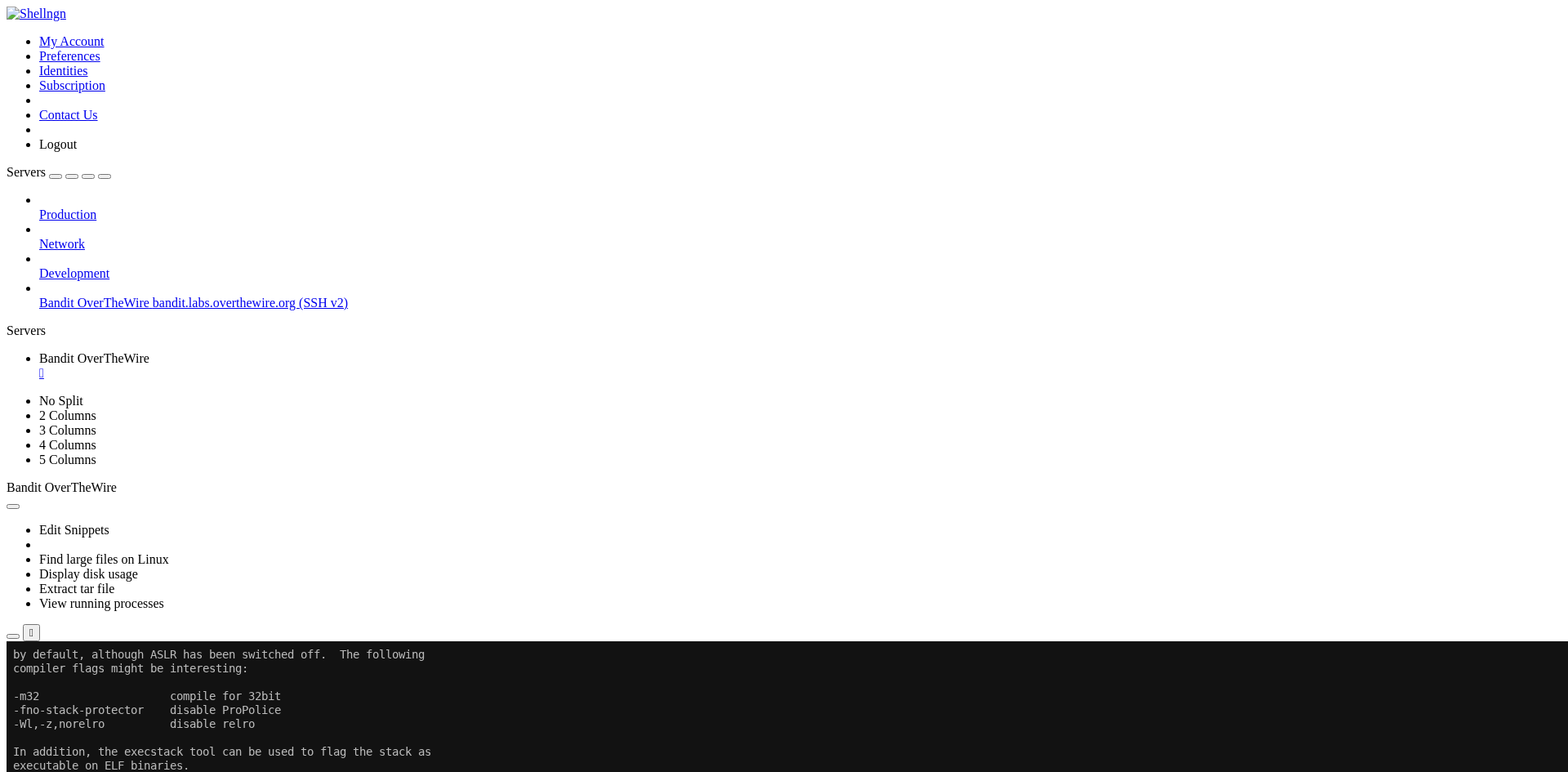 scroll, scrollTop: 847, scrollLeft: 0, axis: vertical 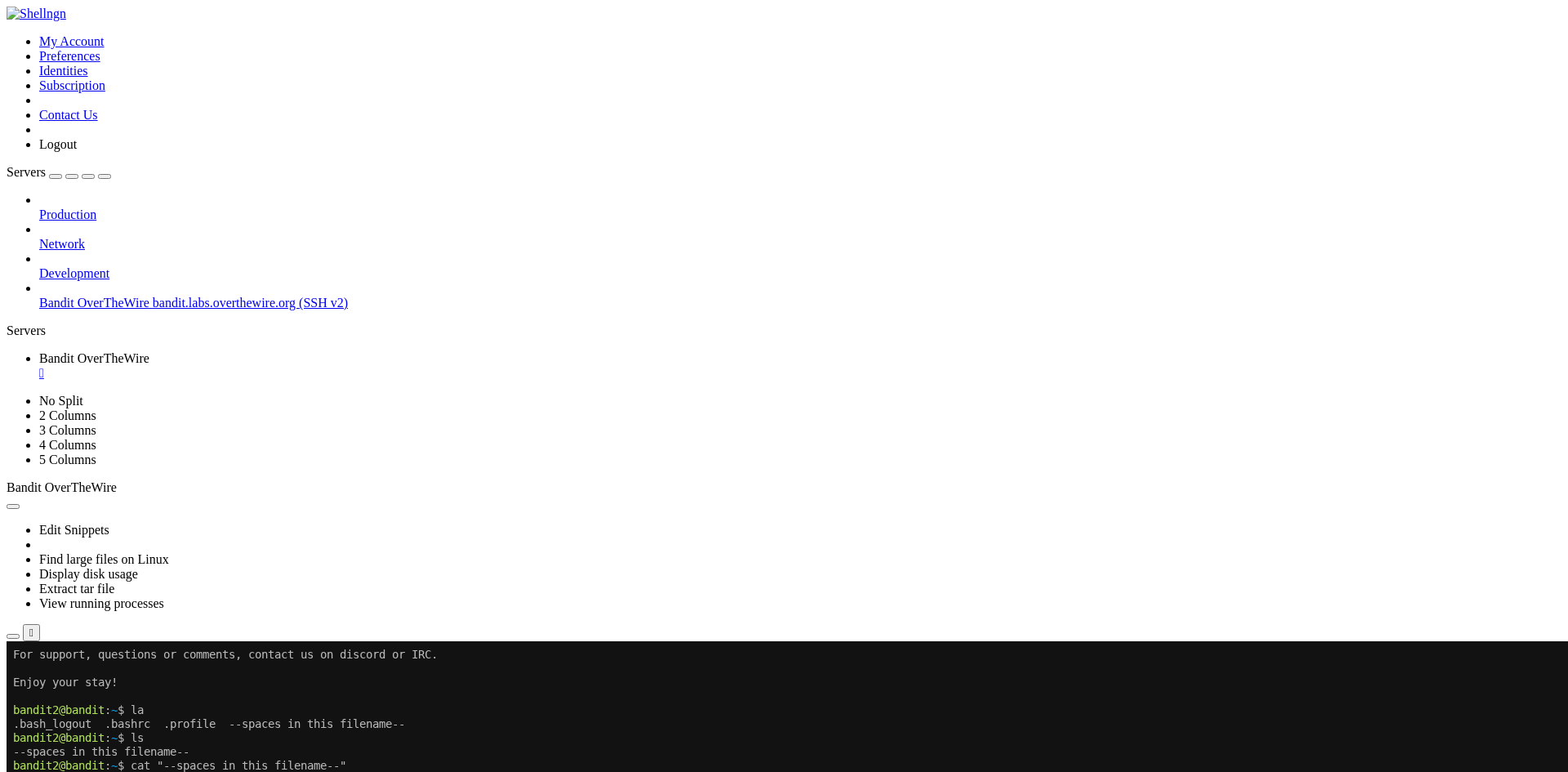 click on "bandit2@bandit : ~ $" 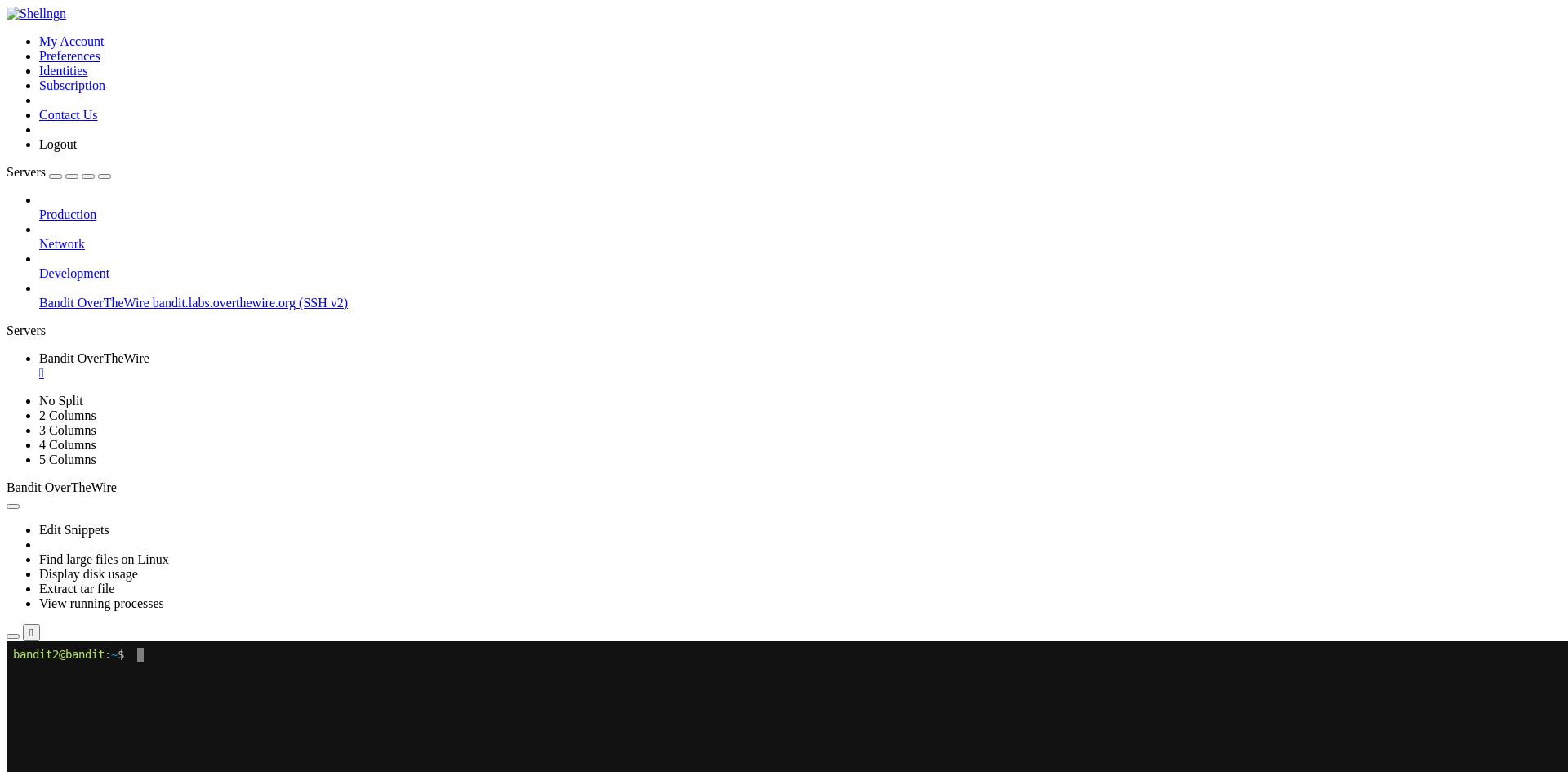 scroll, scrollTop: 0, scrollLeft: 0, axis: both 